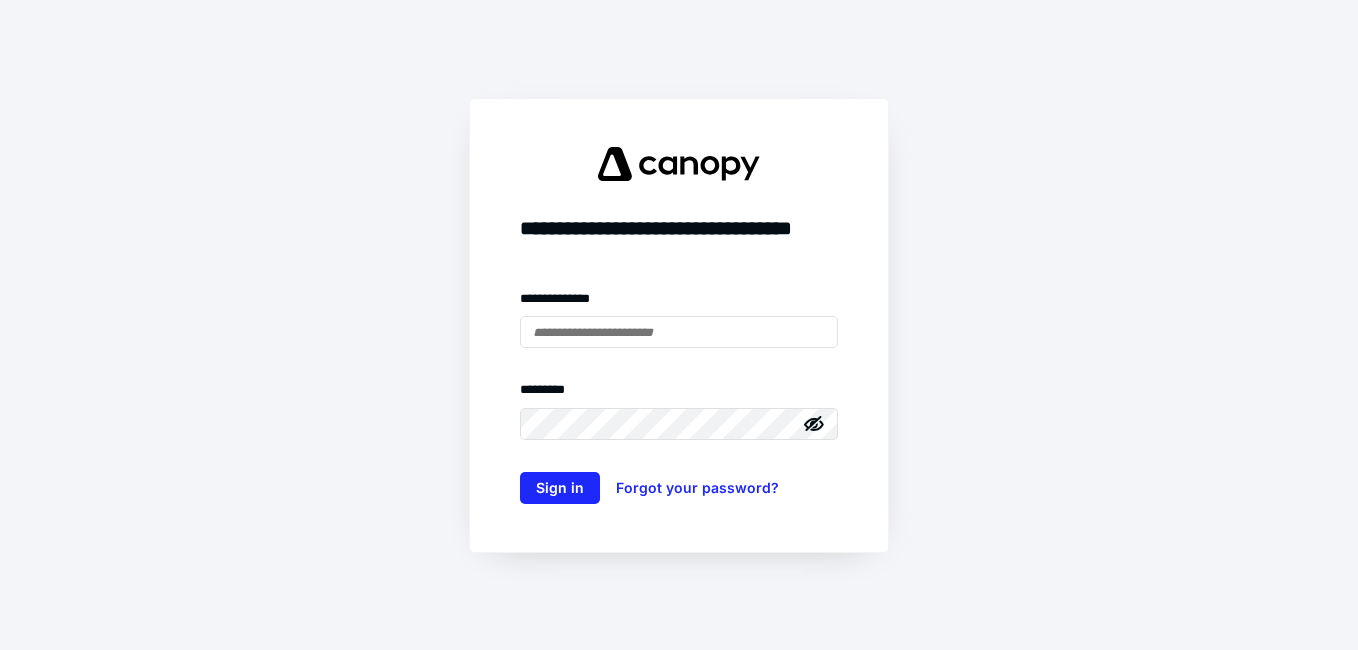 scroll, scrollTop: 0, scrollLeft: 0, axis: both 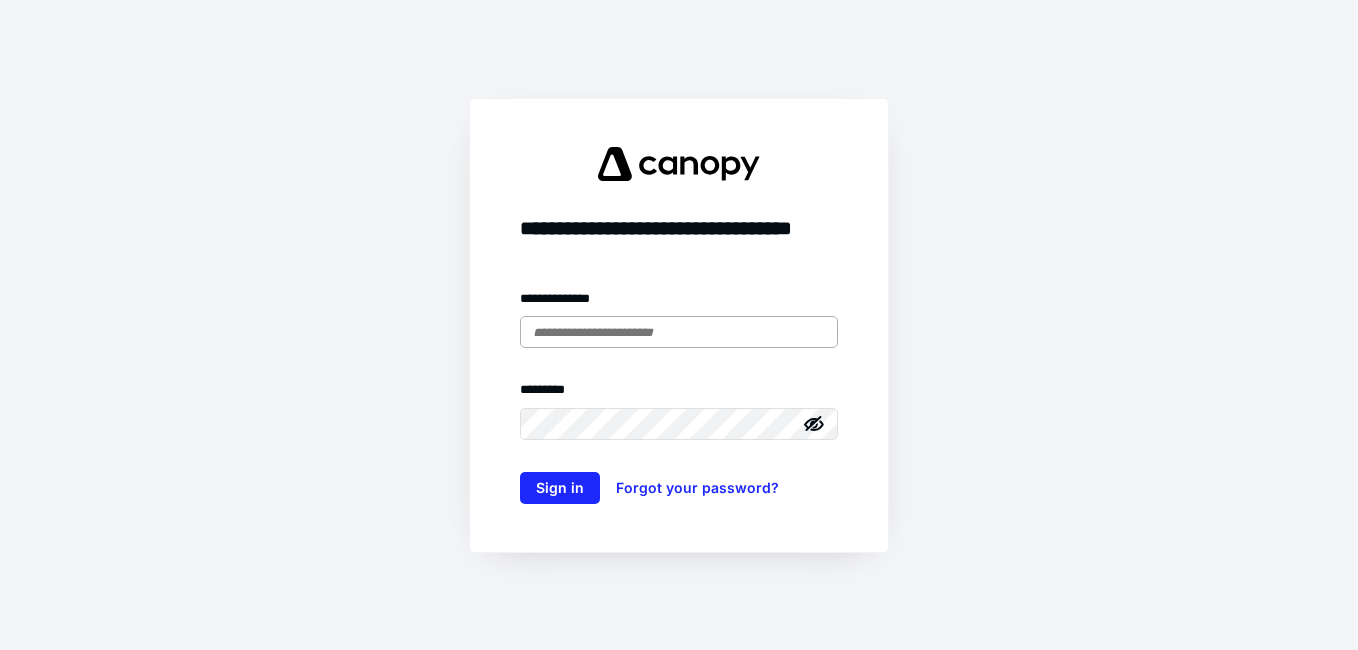 click at bounding box center [679, 332] 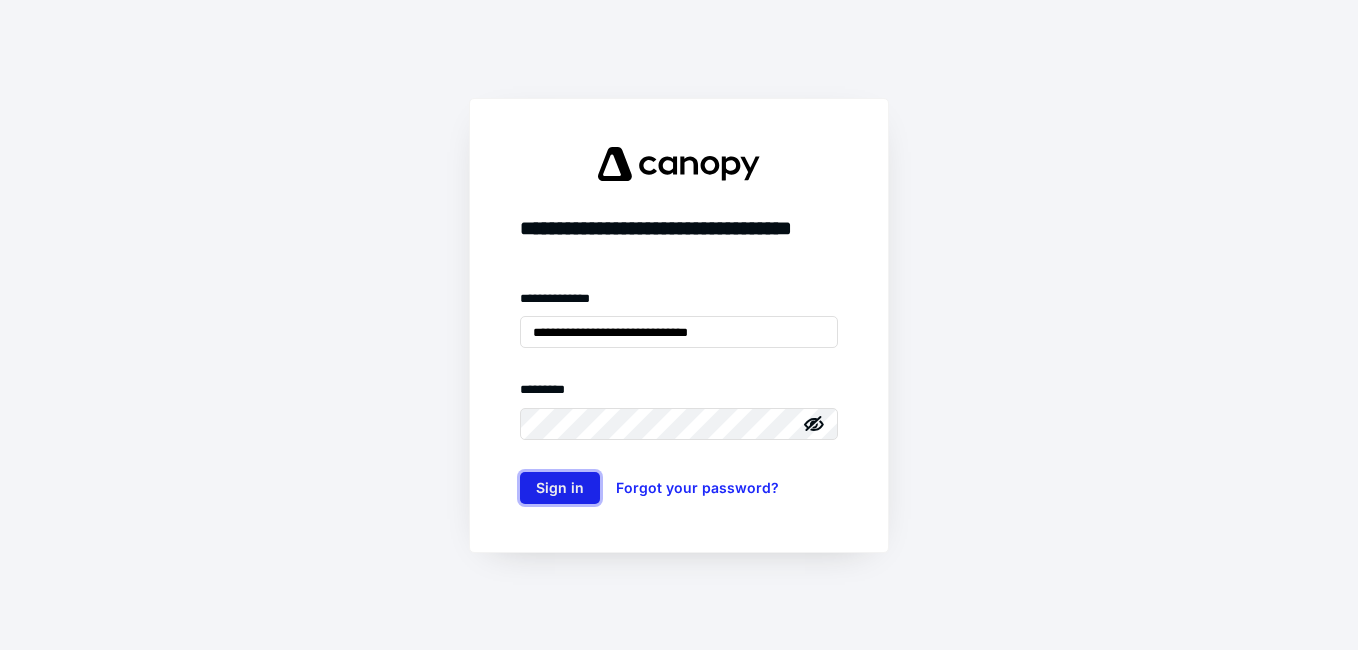 click on "Sign in" at bounding box center (560, 488) 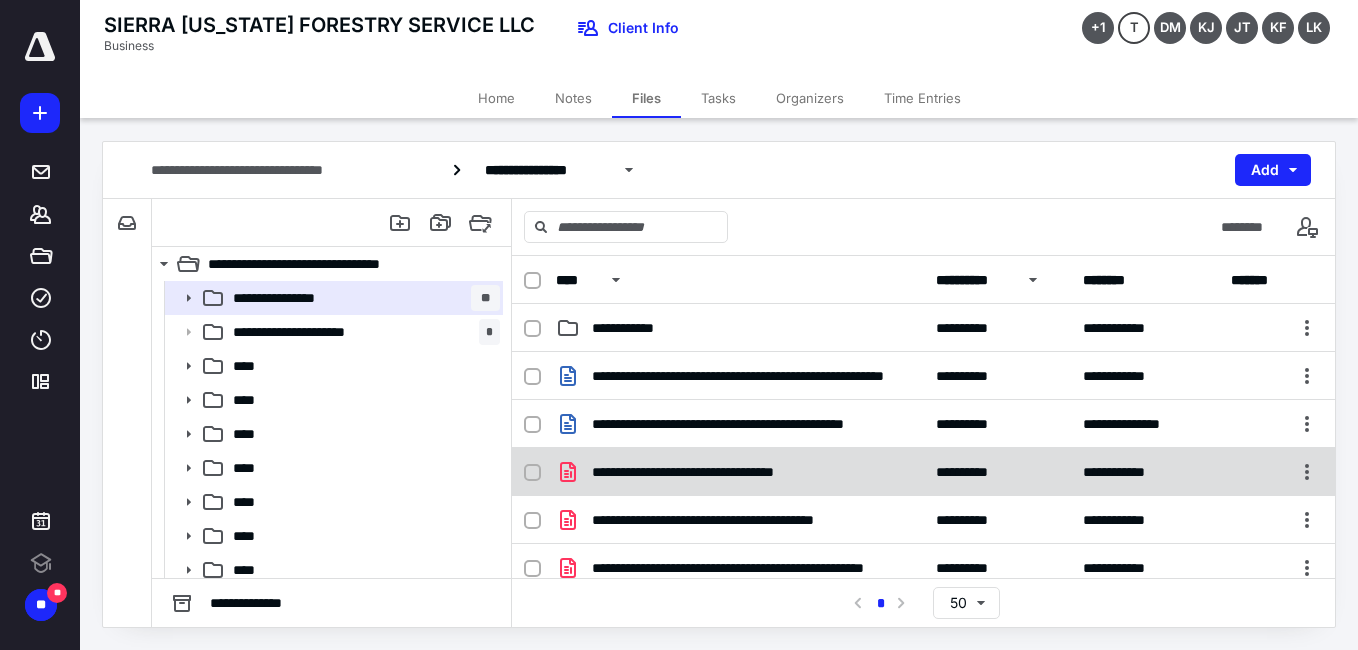 scroll, scrollTop: 0, scrollLeft: 0, axis: both 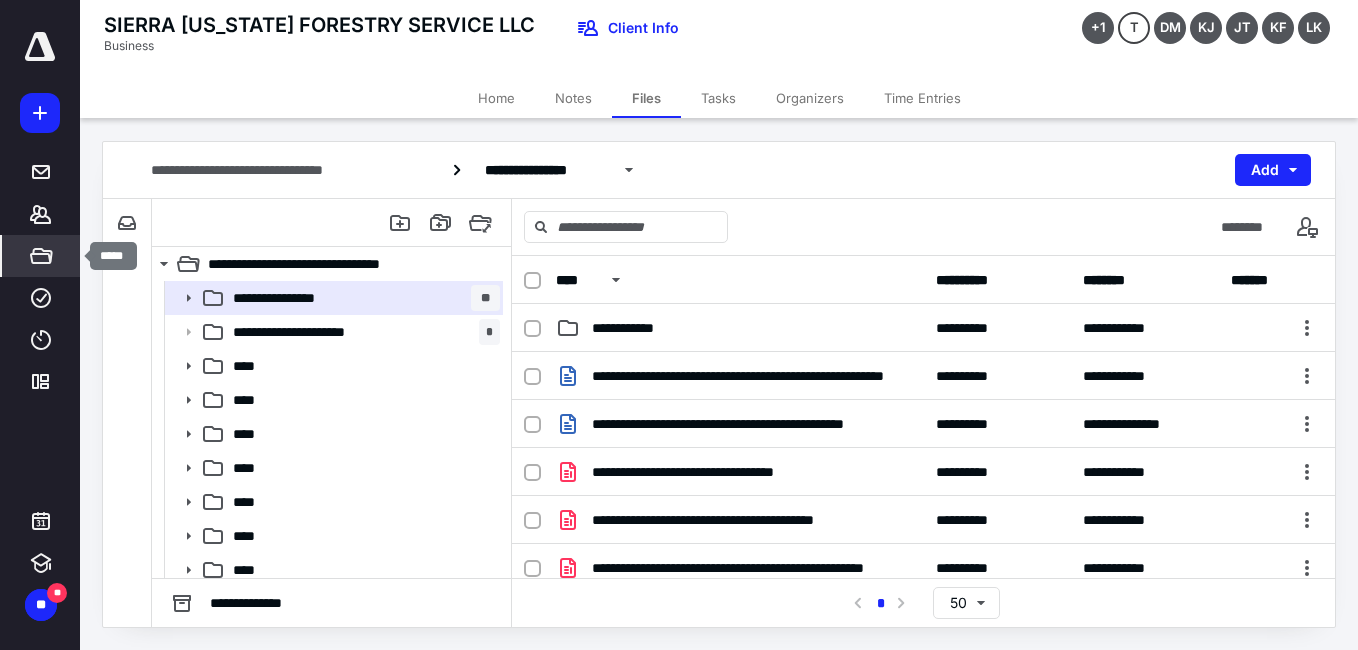 click on "*****" at bounding box center (41, 256) 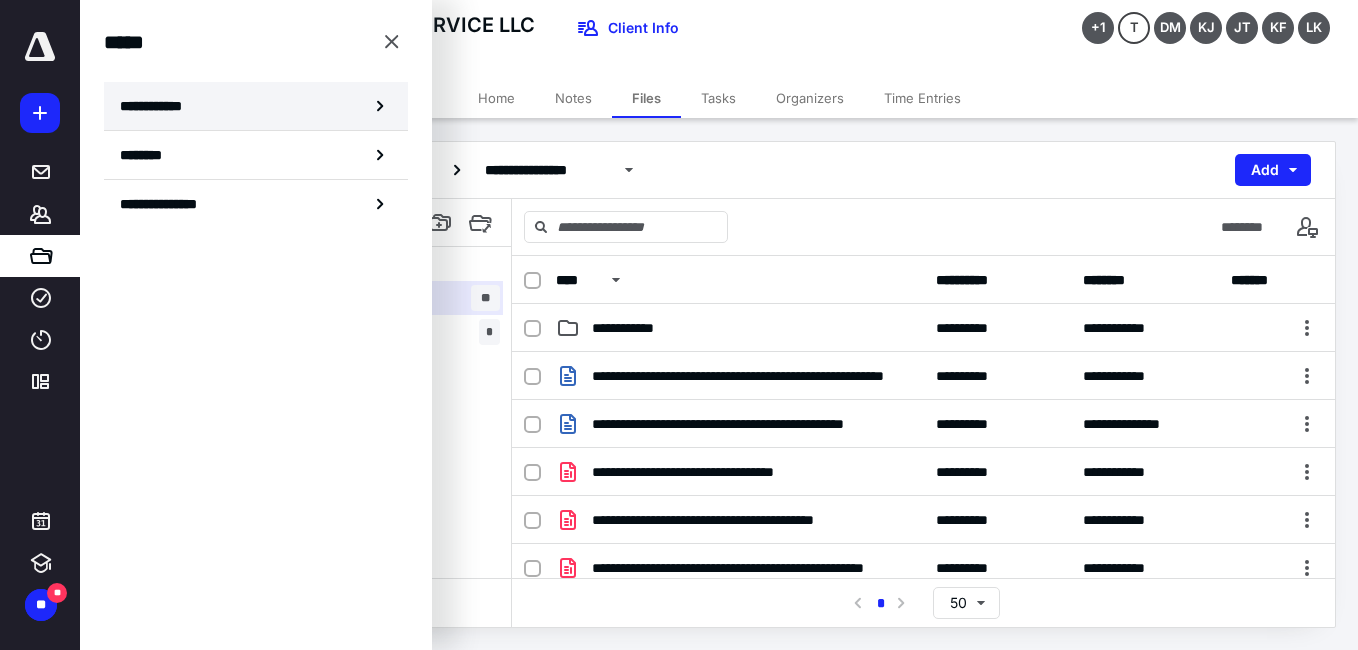click on "**********" at bounding box center (256, 106) 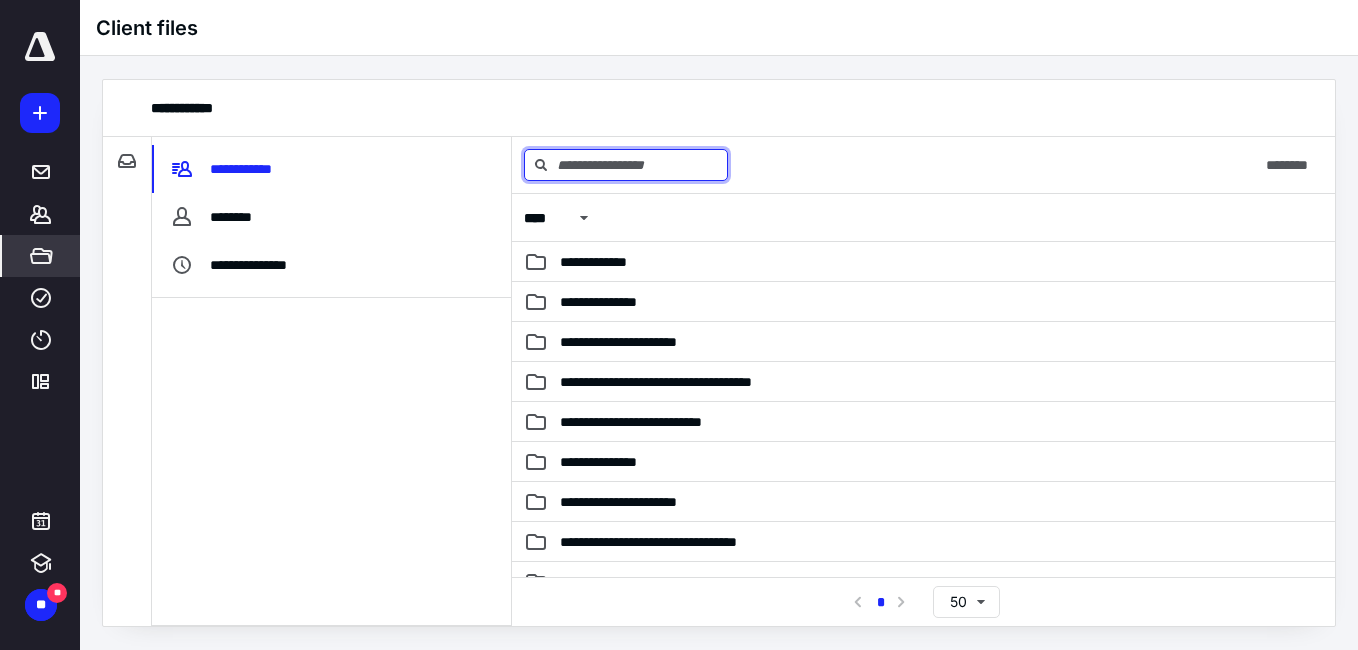 click at bounding box center (626, 165) 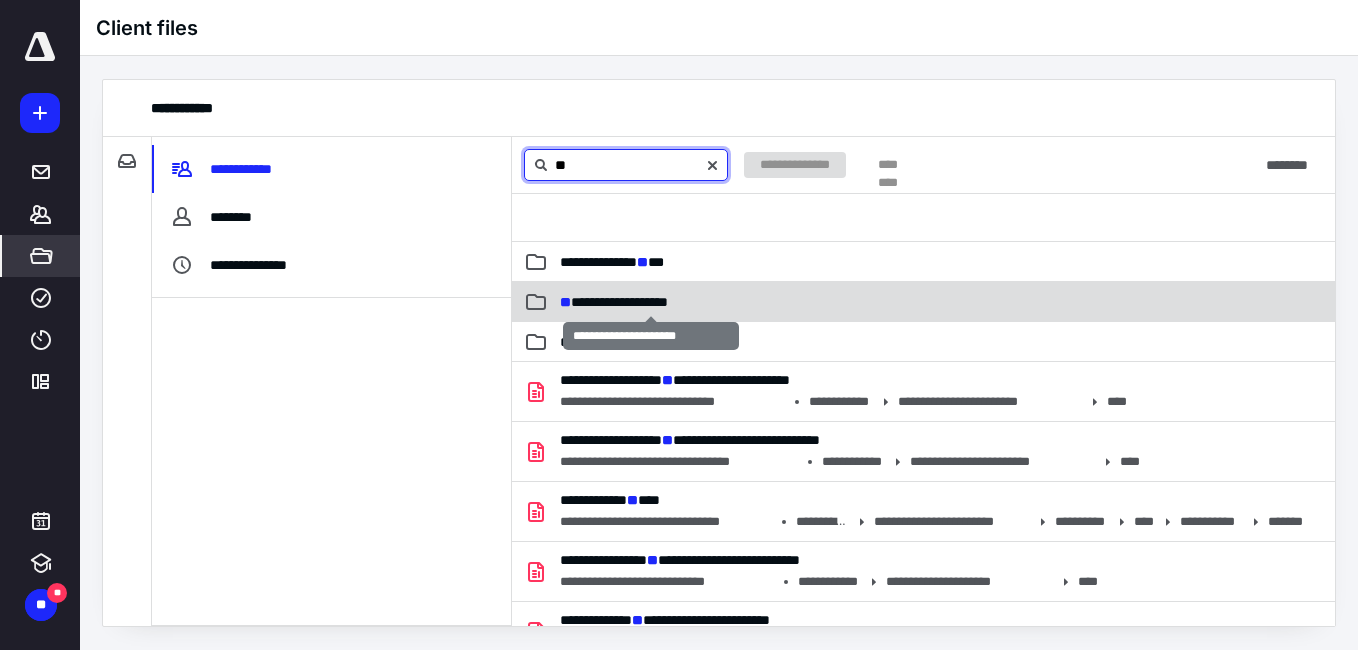 type on "**" 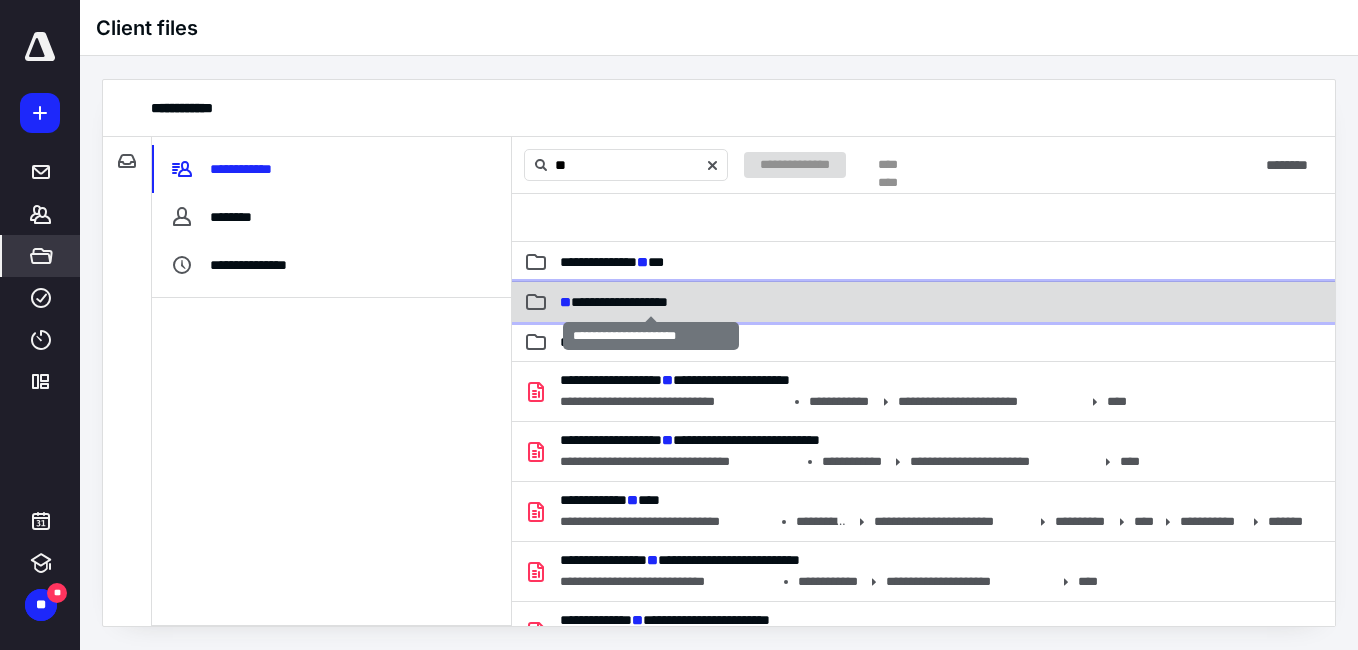 click on "**********" at bounding box center (614, 302) 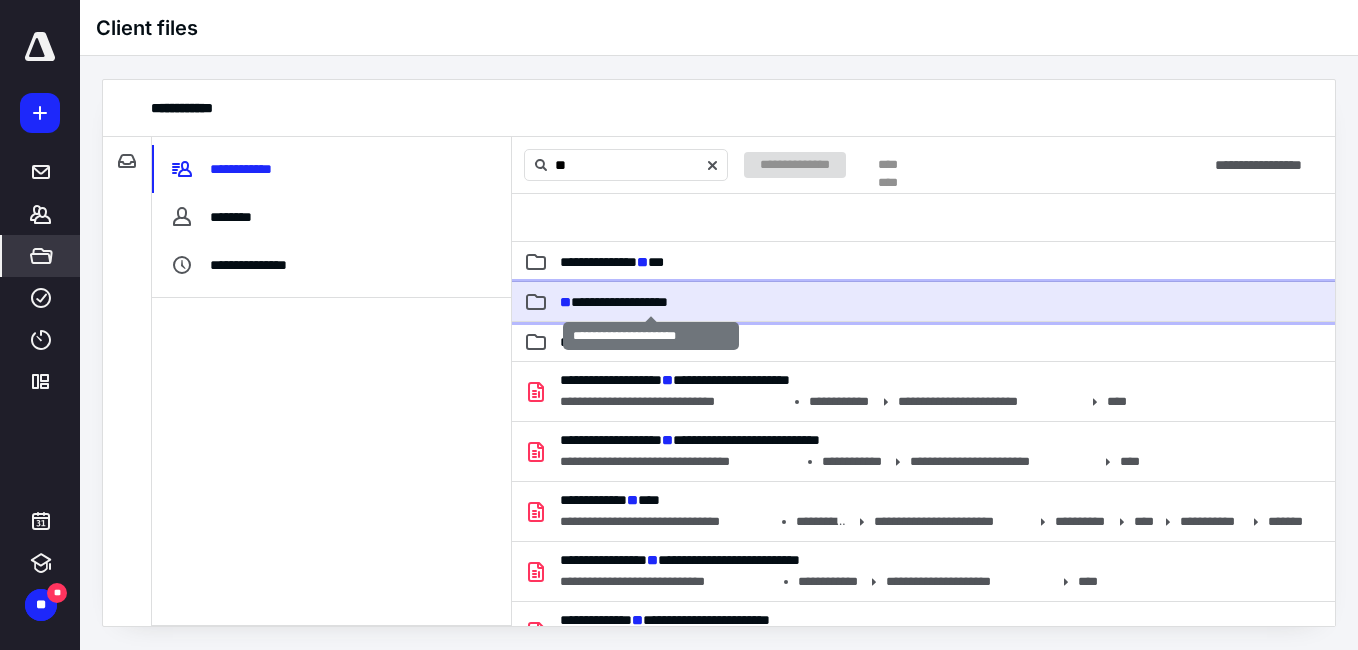 click on "**********" at bounding box center [614, 302] 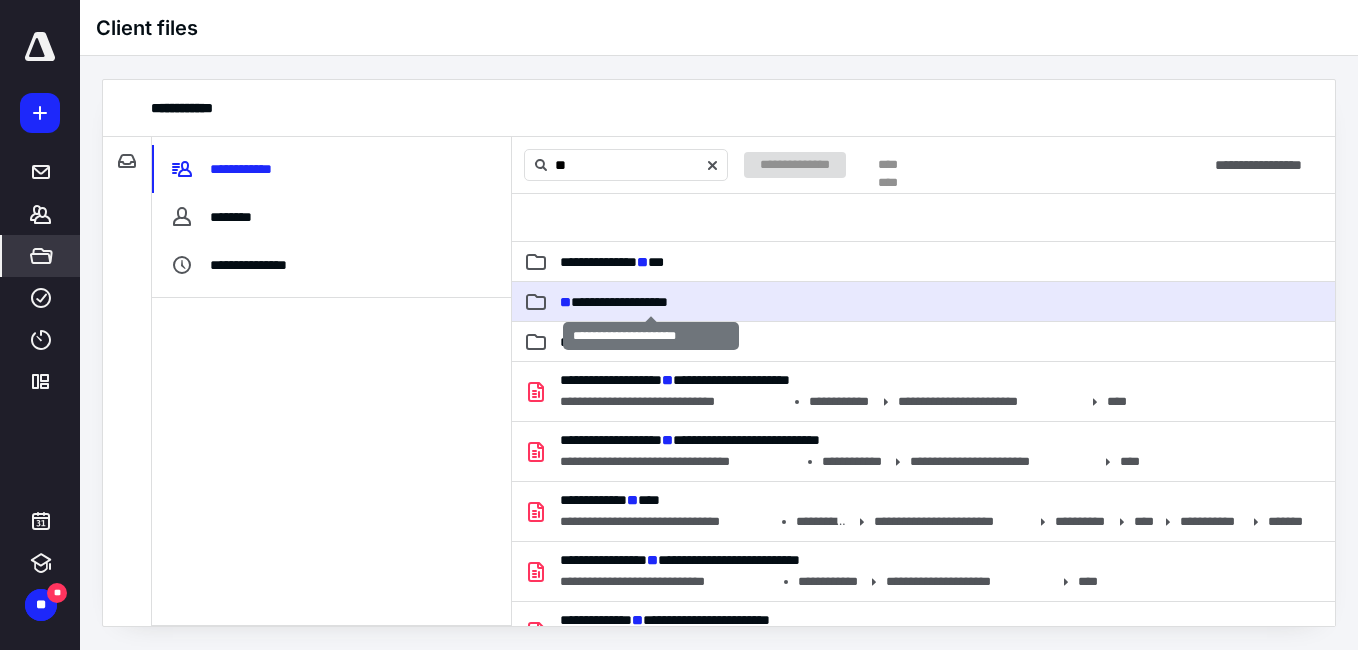 type 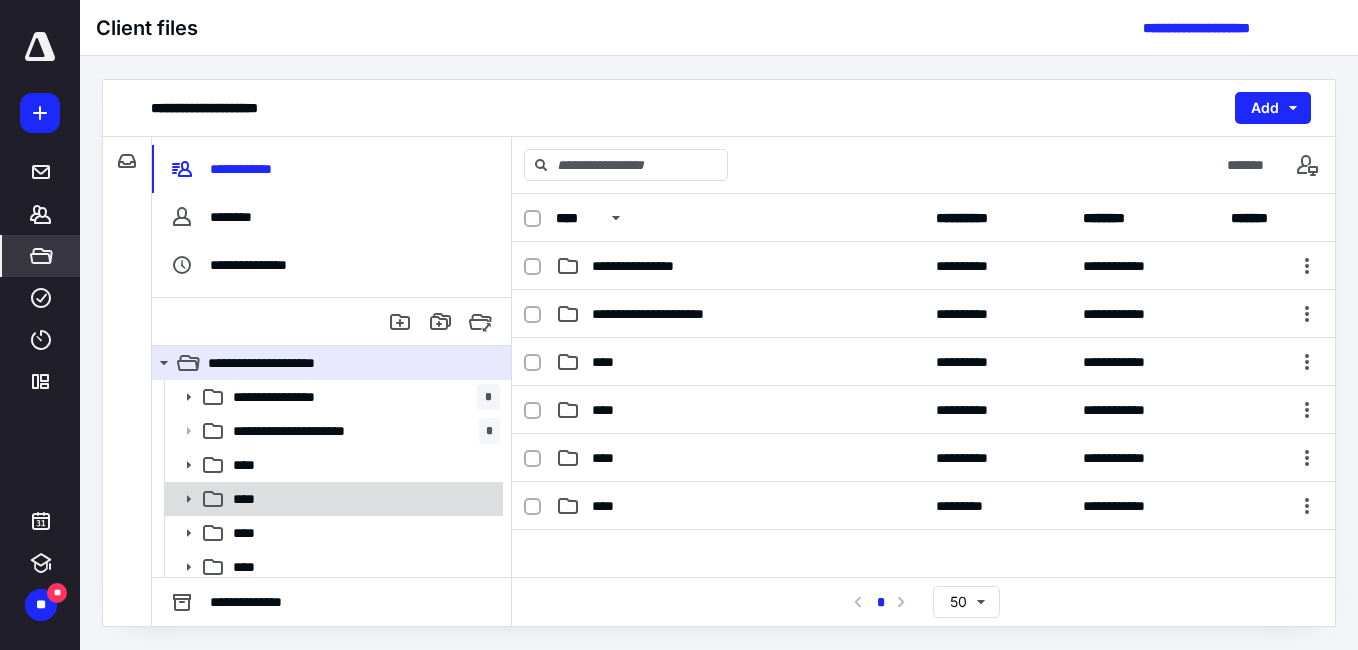 scroll, scrollTop: 7, scrollLeft: 0, axis: vertical 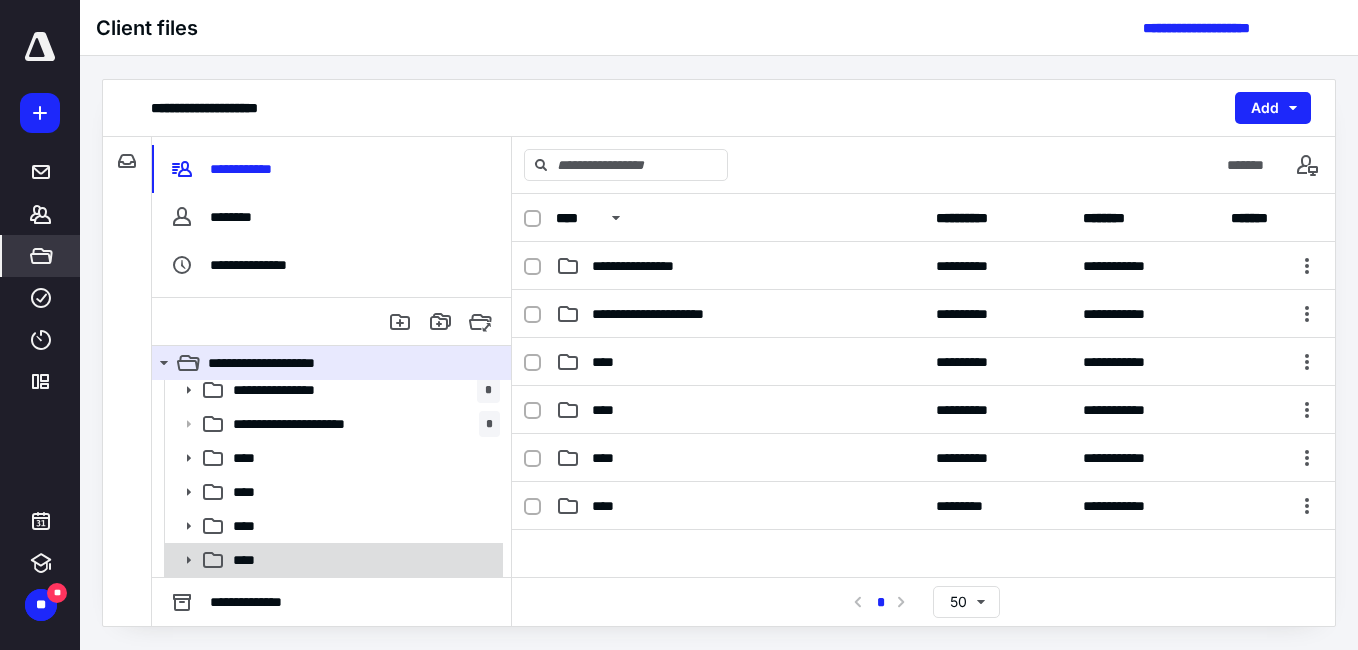 click 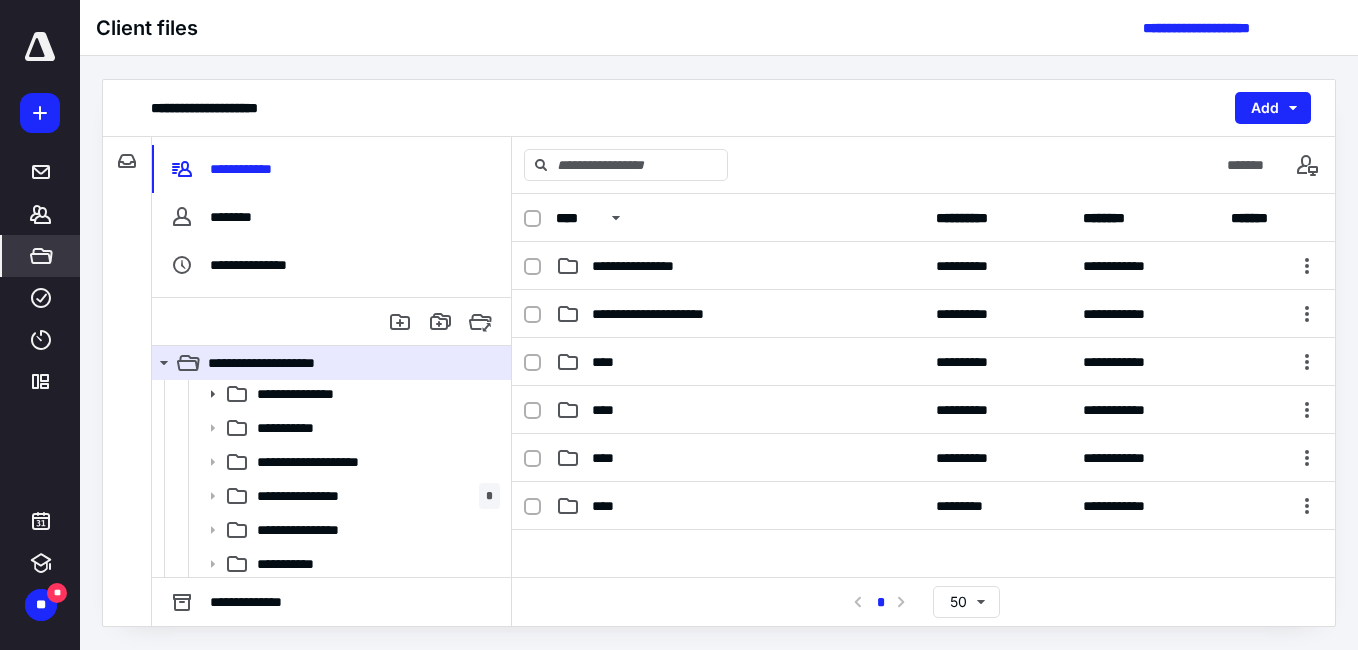 scroll, scrollTop: 211, scrollLeft: 0, axis: vertical 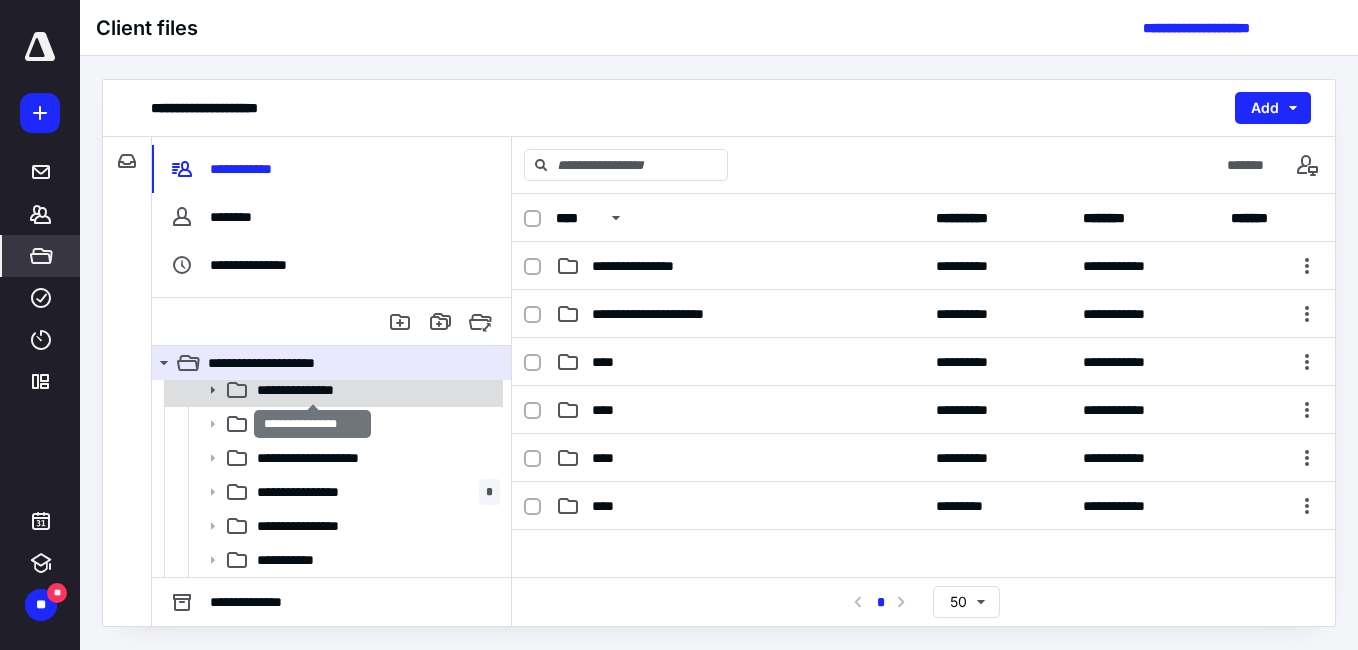click on "**********" at bounding box center [313, 390] 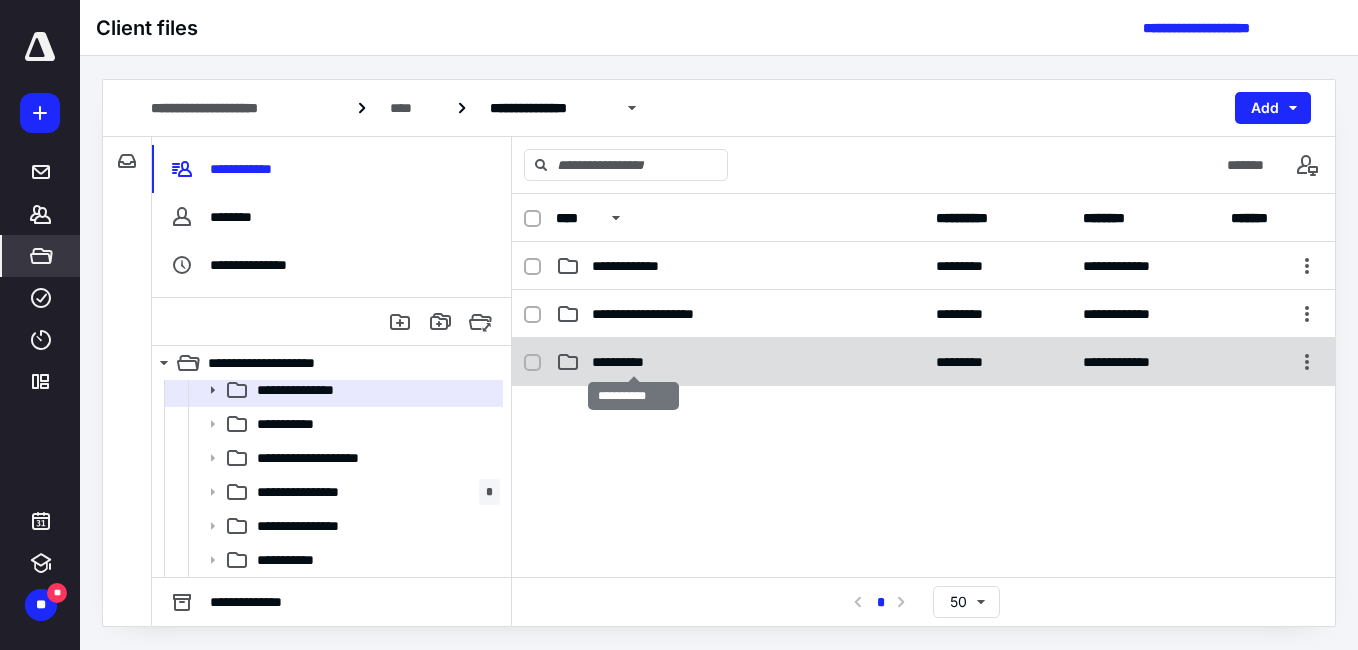 click on "**********" at bounding box center [633, 362] 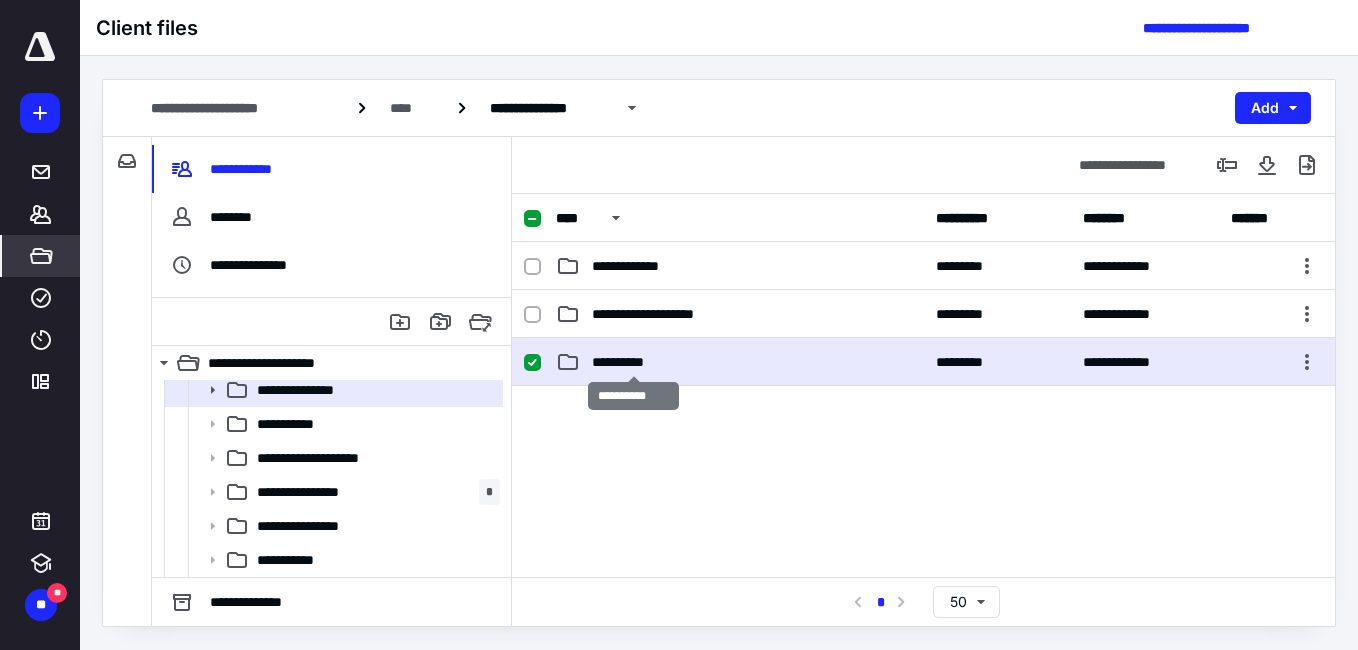 click on "**********" at bounding box center [633, 362] 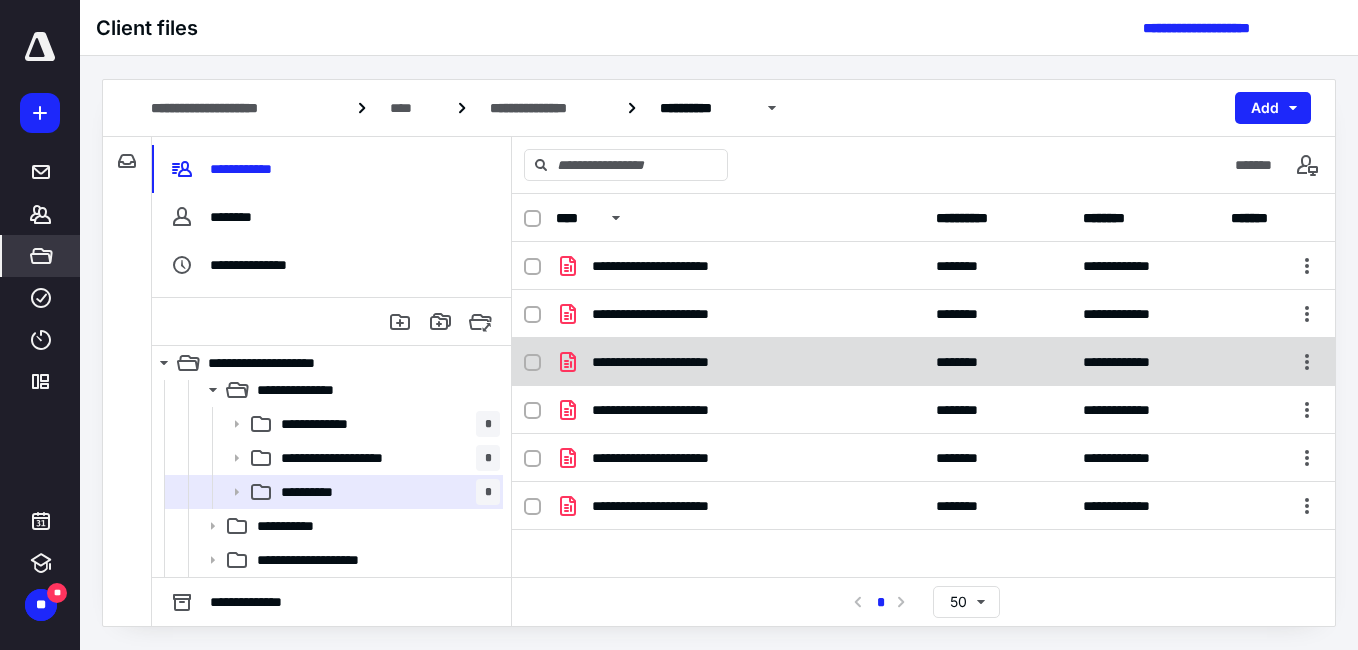 click on "**********" at bounding box center (923, 362) 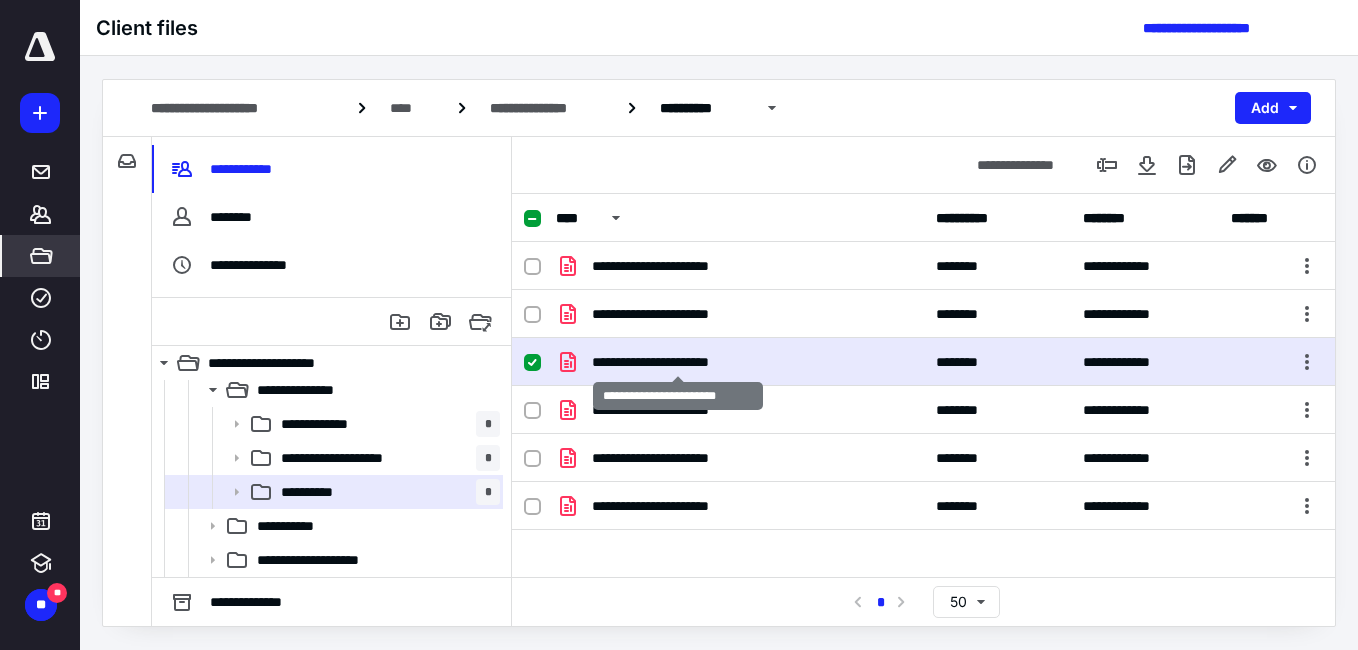 click on "**********" at bounding box center [678, 362] 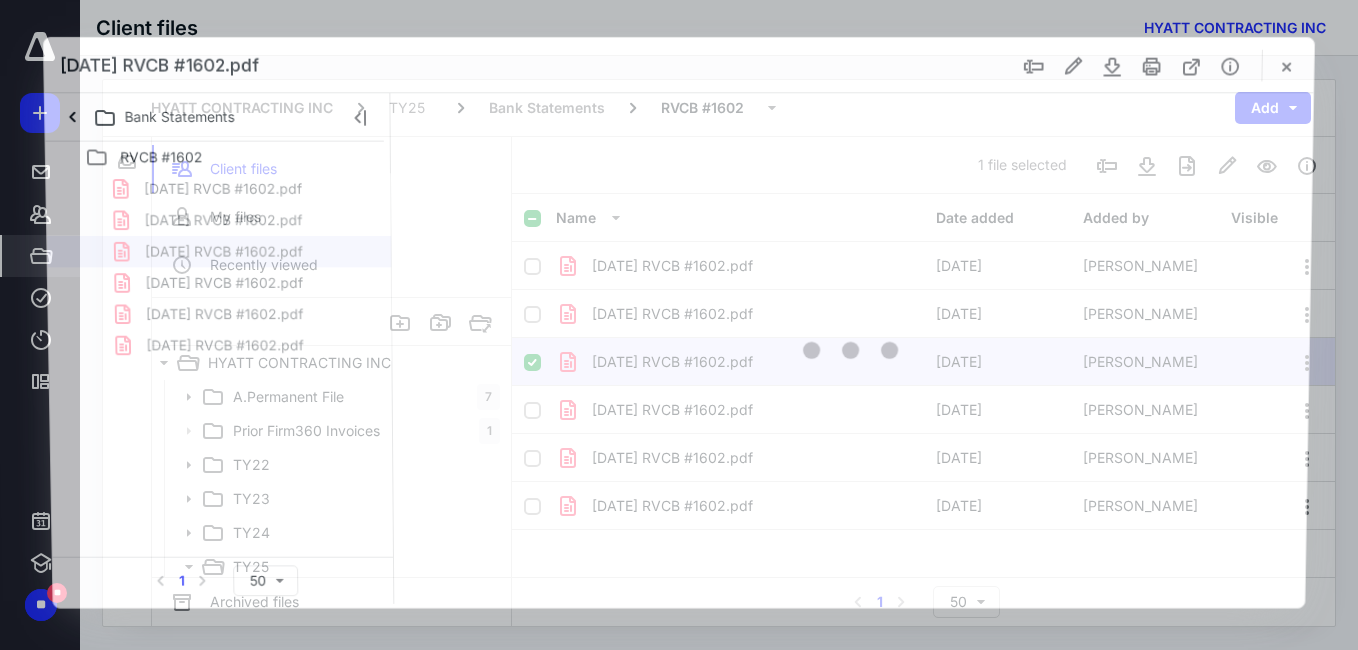 scroll, scrollTop: 211, scrollLeft: 0, axis: vertical 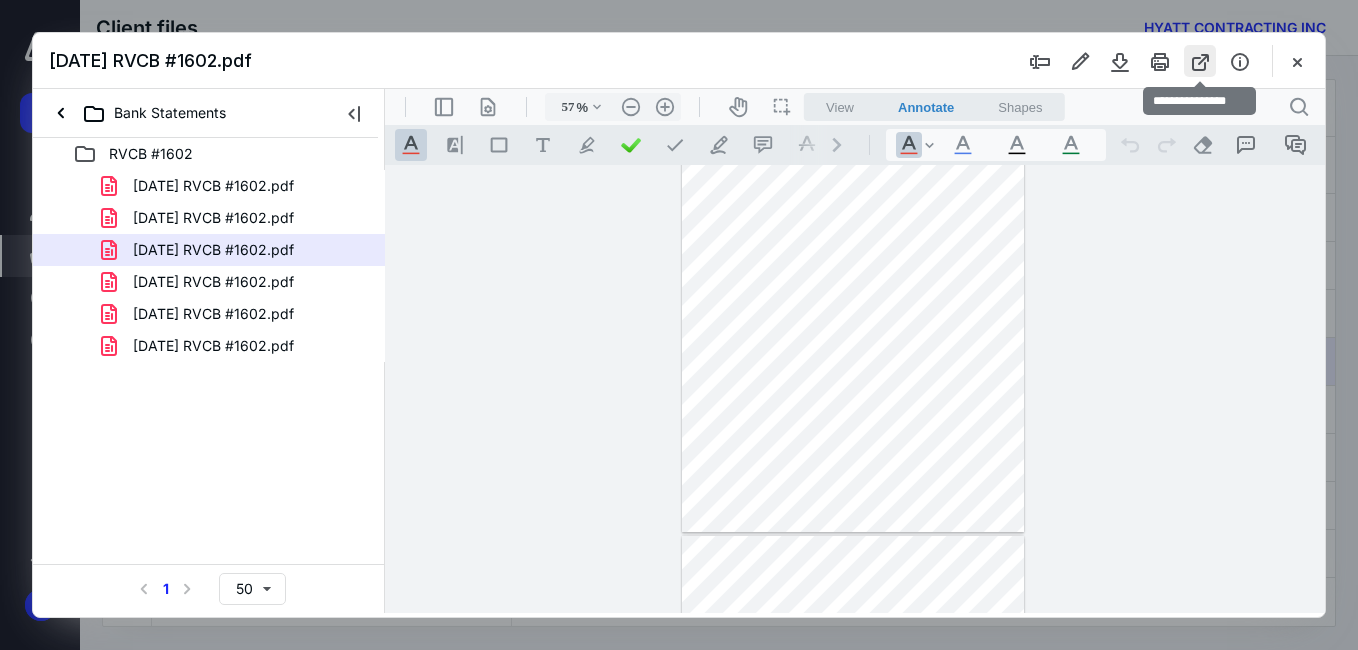 click at bounding box center [1200, 61] 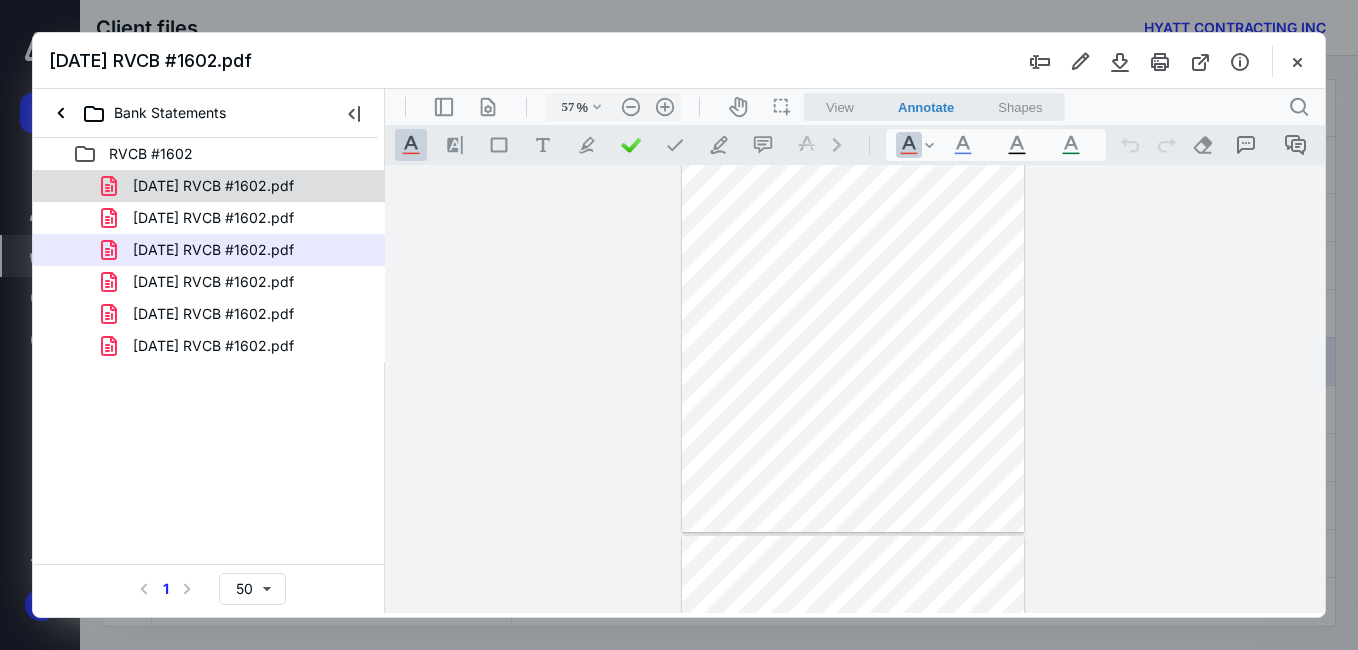 click on "[DATE] RVCB #1602.pdf" at bounding box center [213, 186] 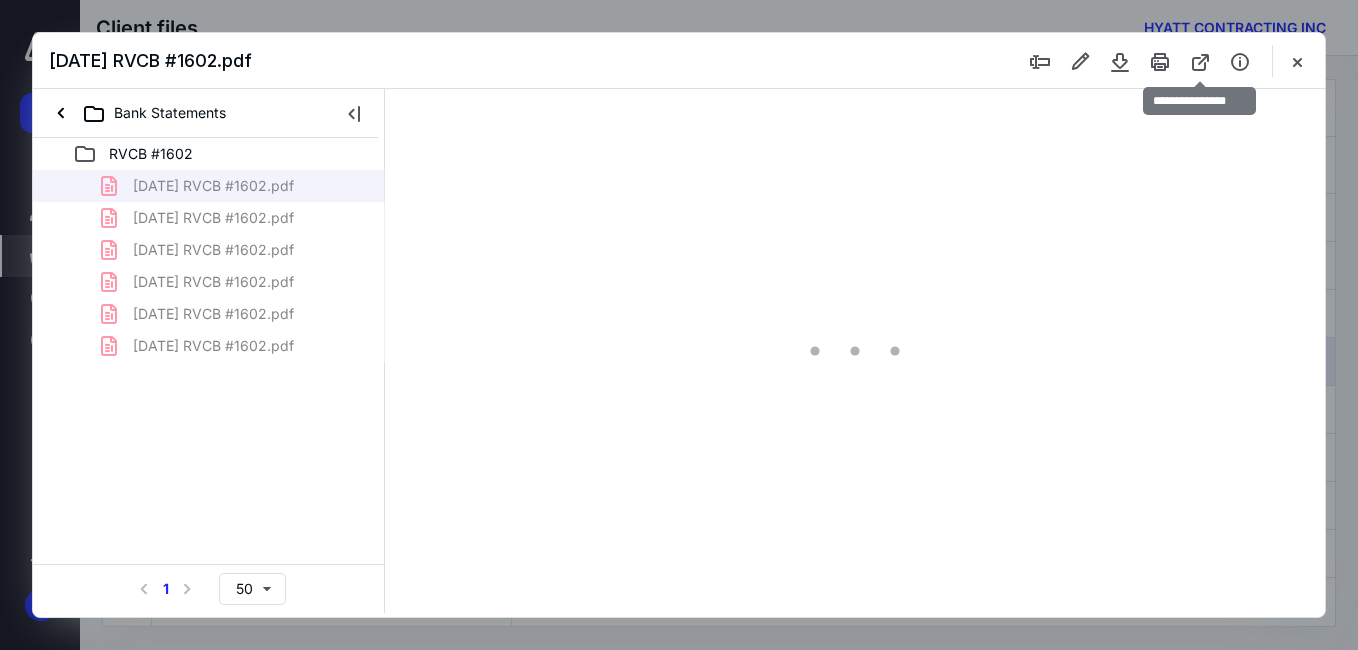 type on "57" 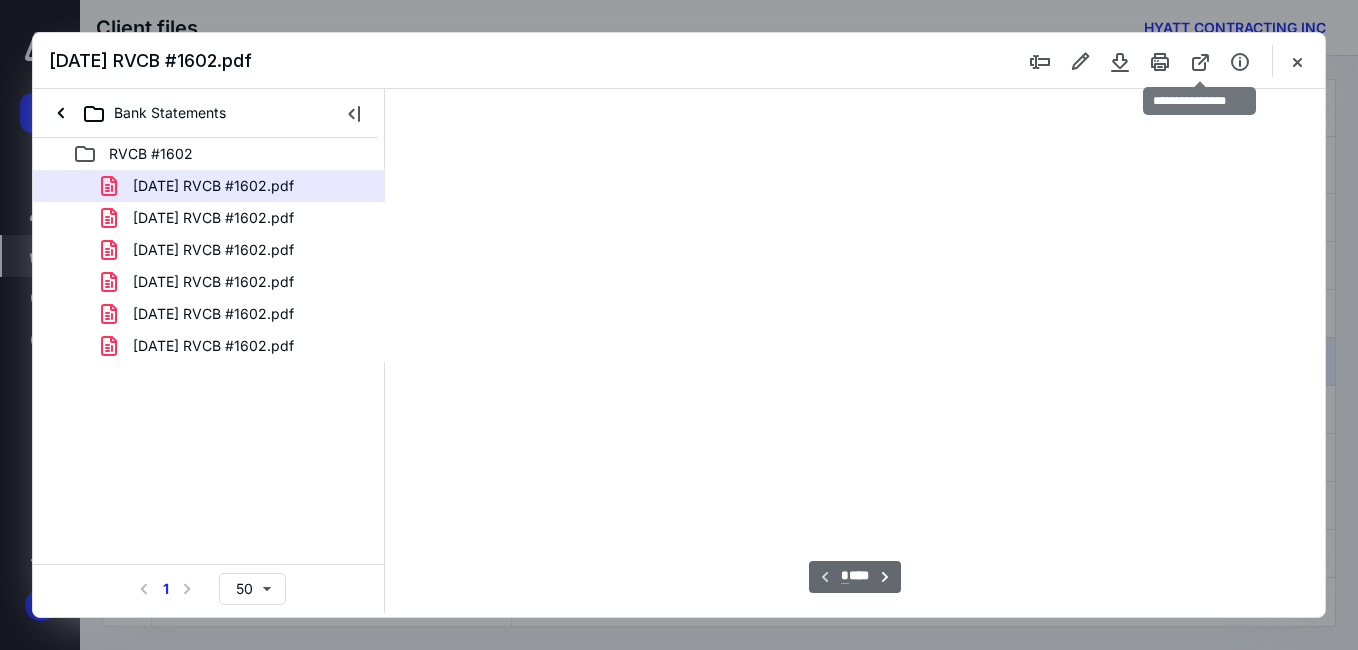 click at bounding box center [1200, 61] 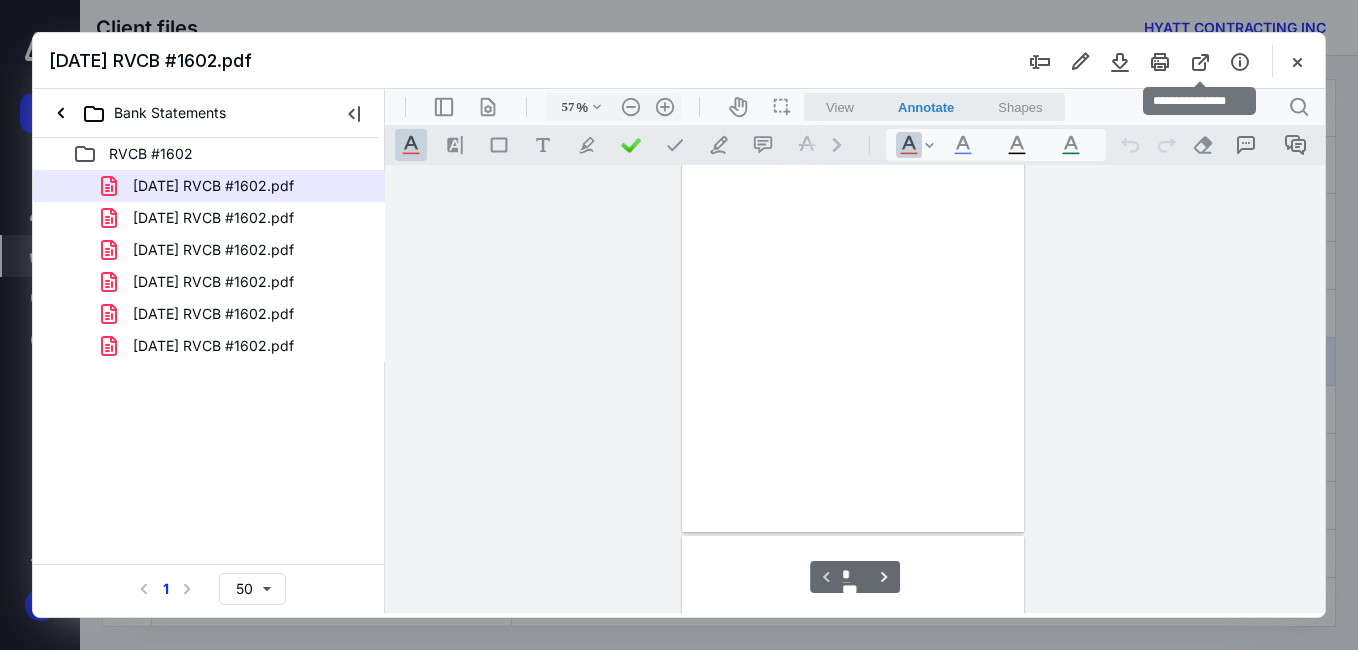 scroll, scrollTop: 78, scrollLeft: 0, axis: vertical 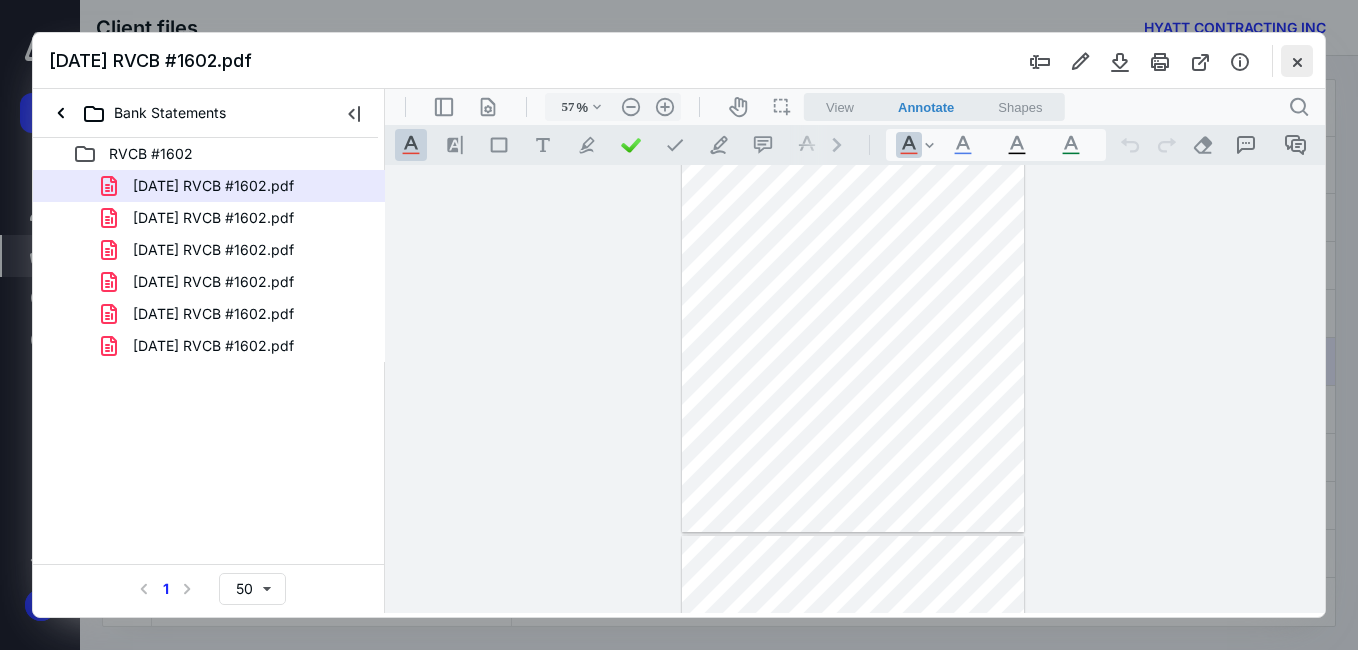 click at bounding box center [1297, 61] 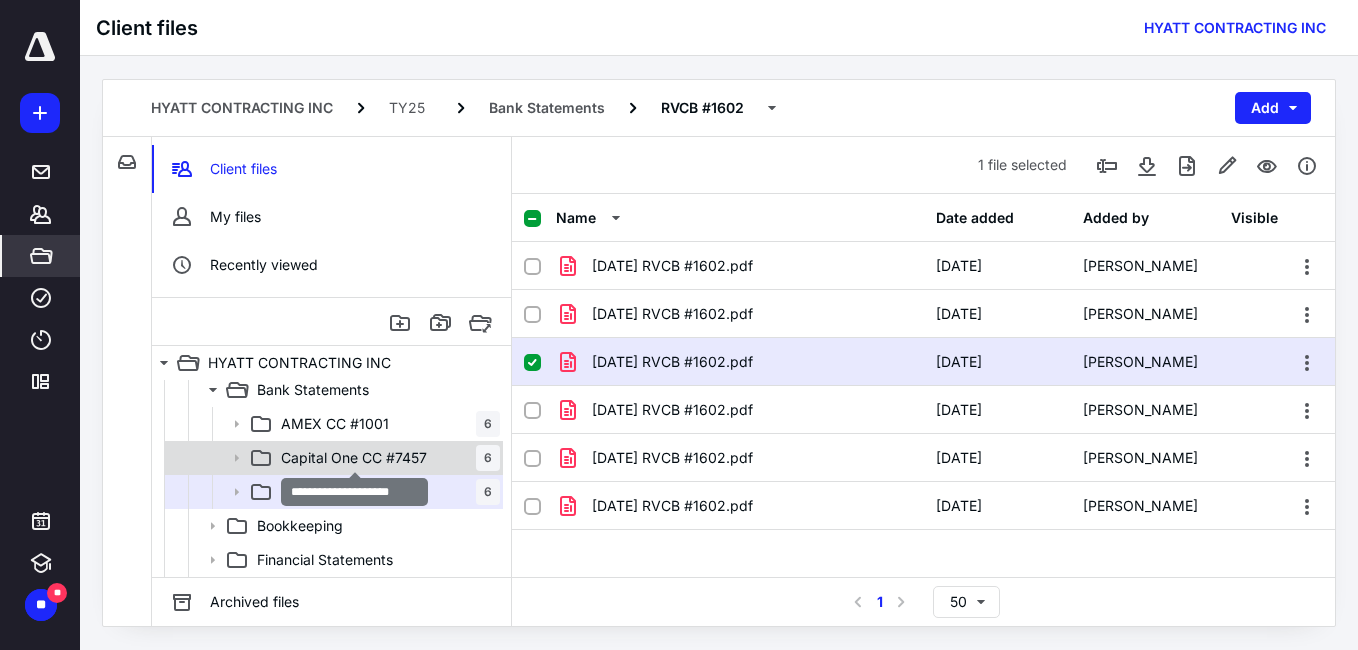 click on "Capital One CC #7457" at bounding box center (354, 458) 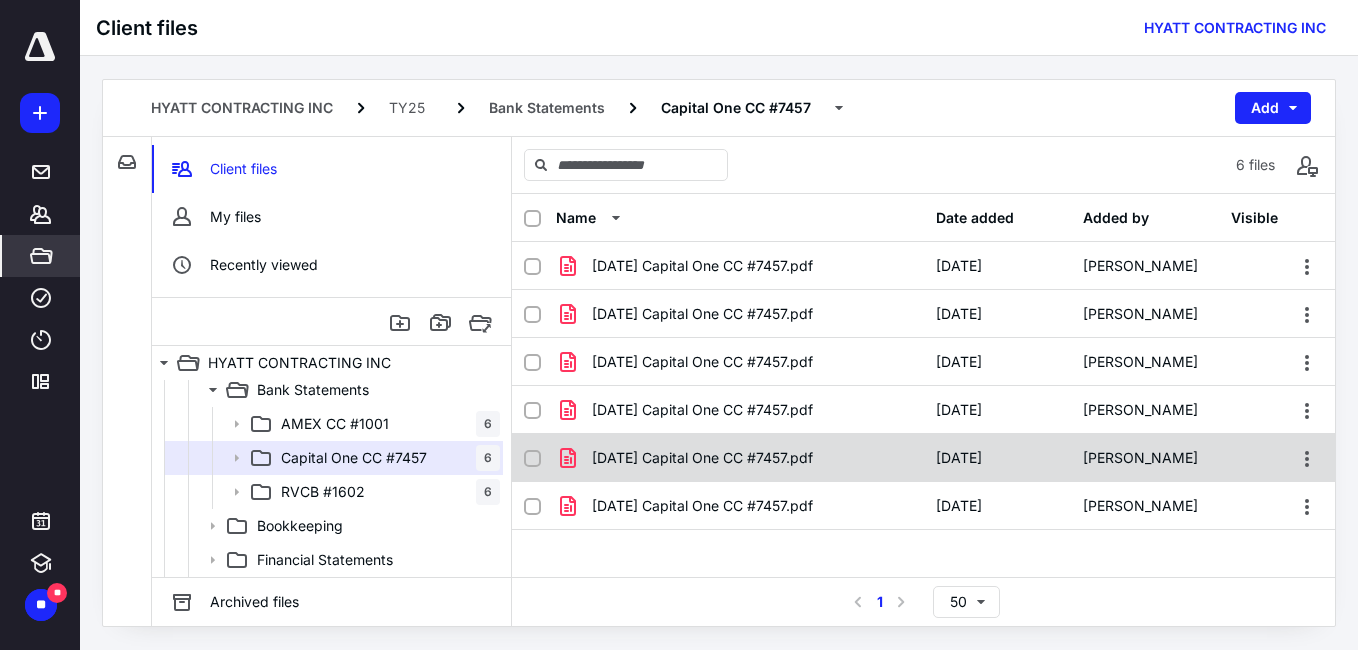 click on "[DATE] Capital One CC #7457.pdf" at bounding box center (702, 458) 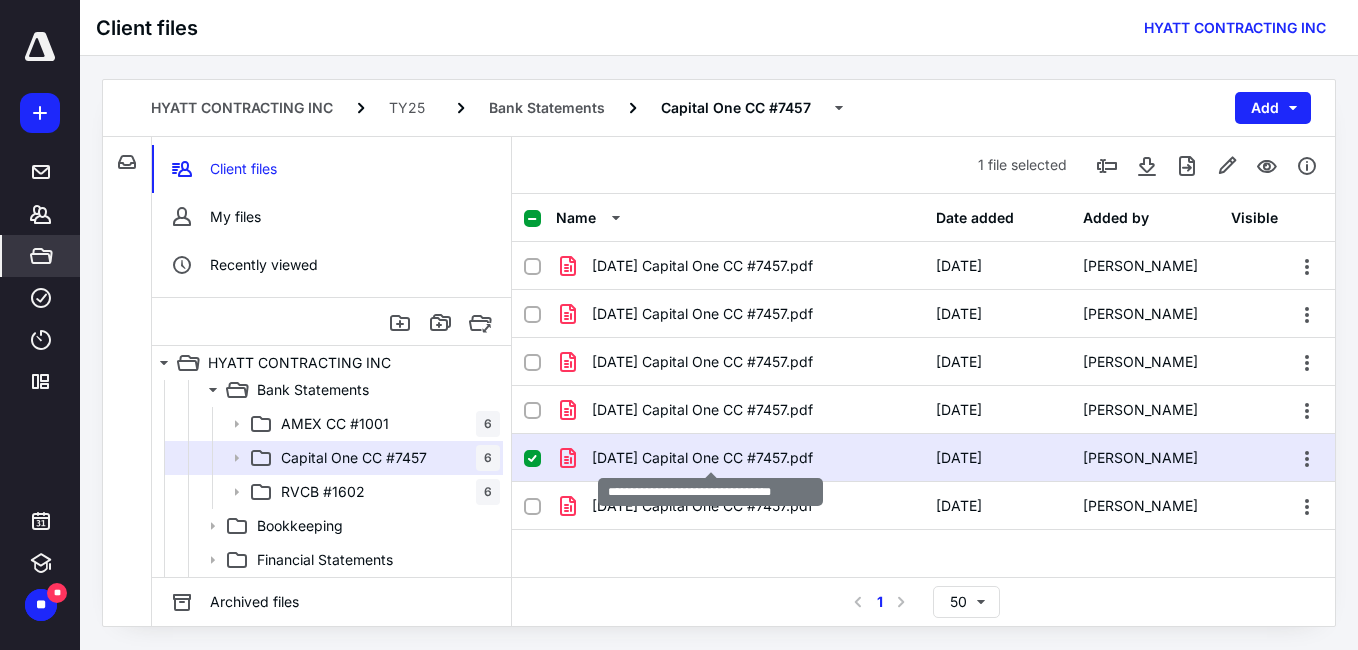 click on "[DATE] Capital One CC #7457.pdf" at bounding box center (702, 458) 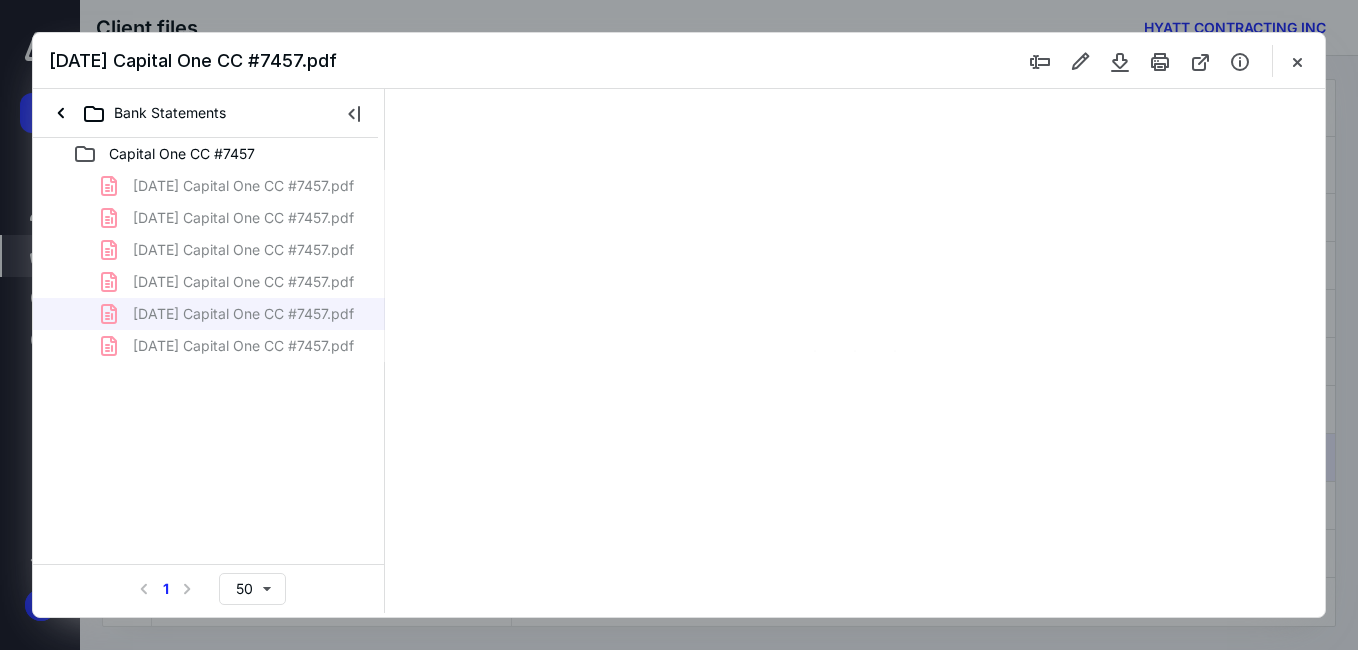 click at bounding box center (1200, 61) 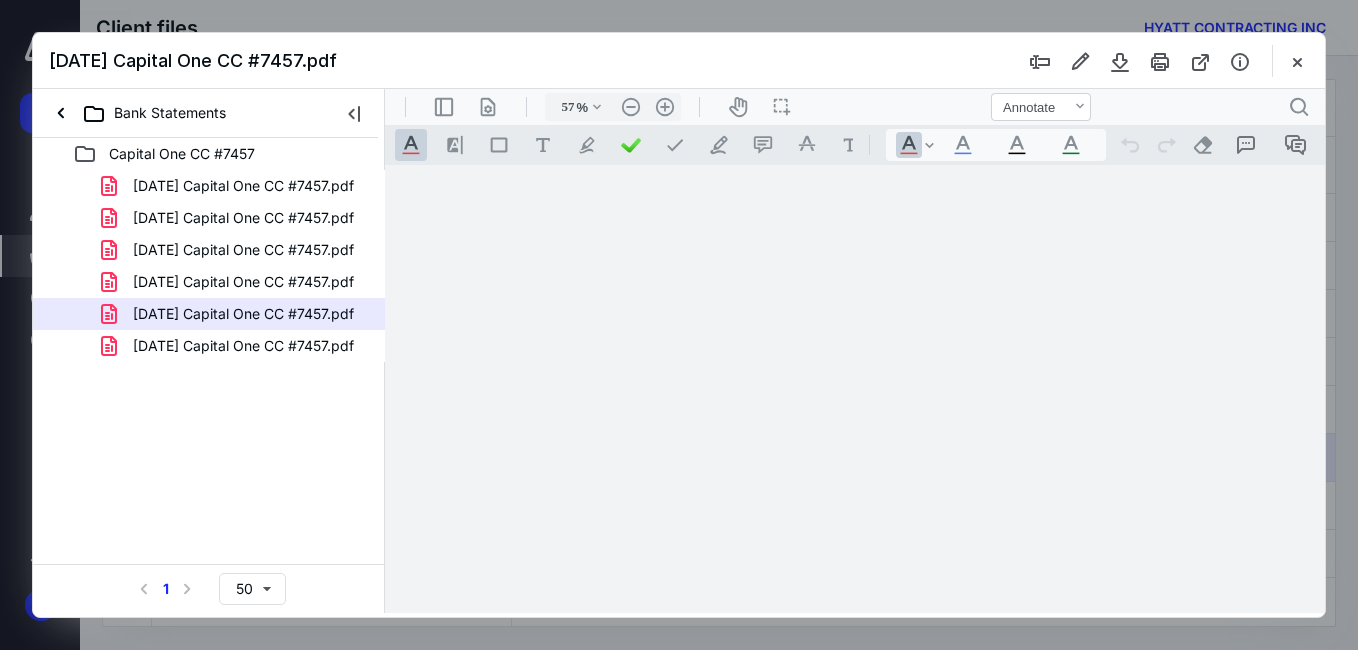 scroll, scrollTop: 0, scrollLeft: 0, axis: both 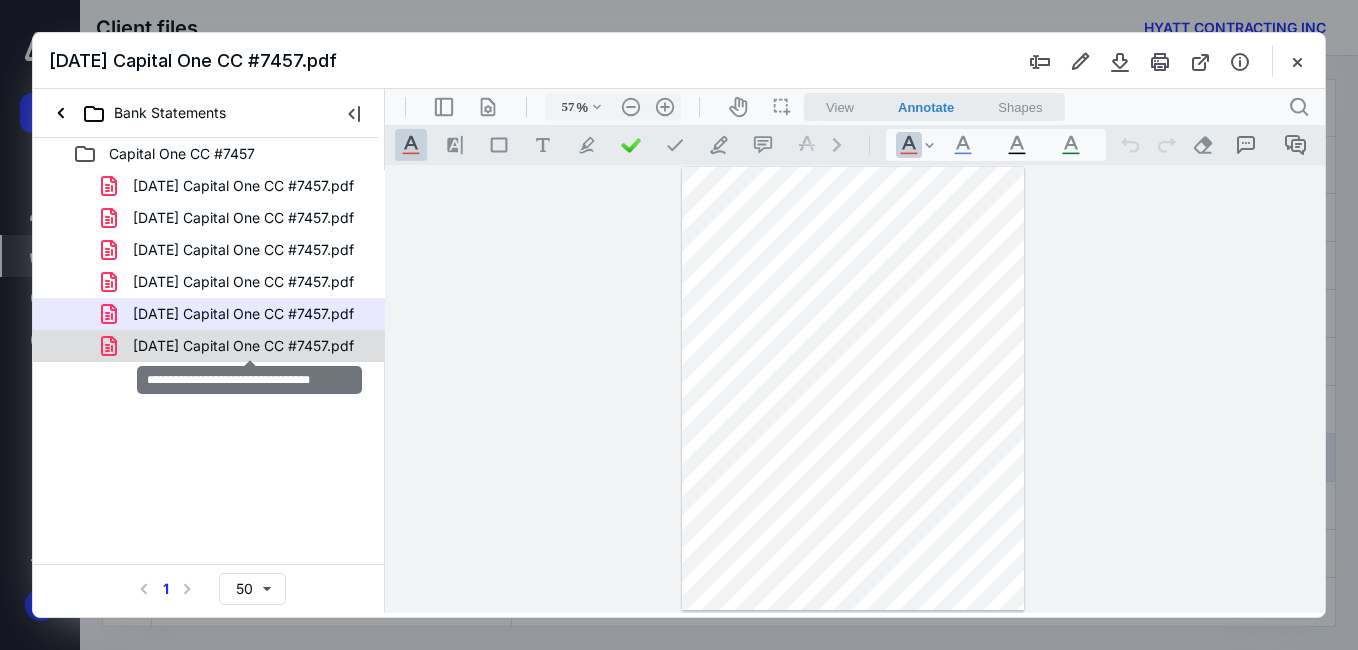 click on "[DATE] Capital One CC #7457.pdf" at bounding box center [243, 346] 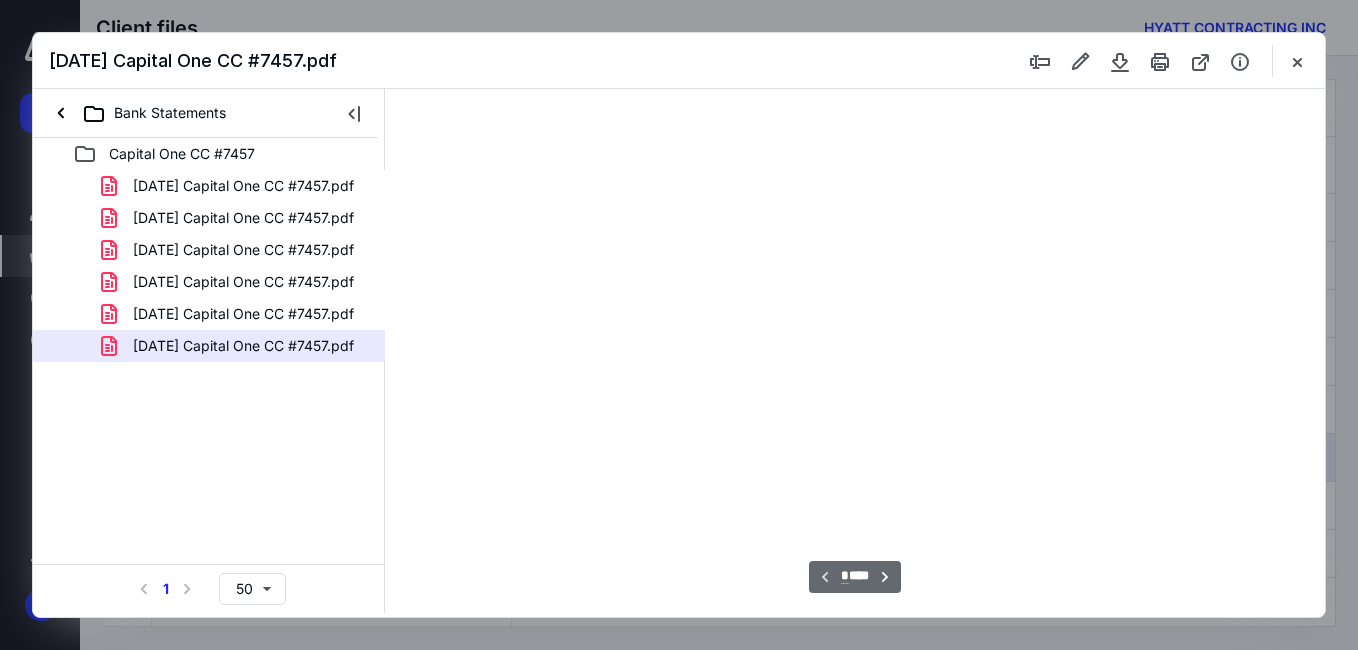type on "57" 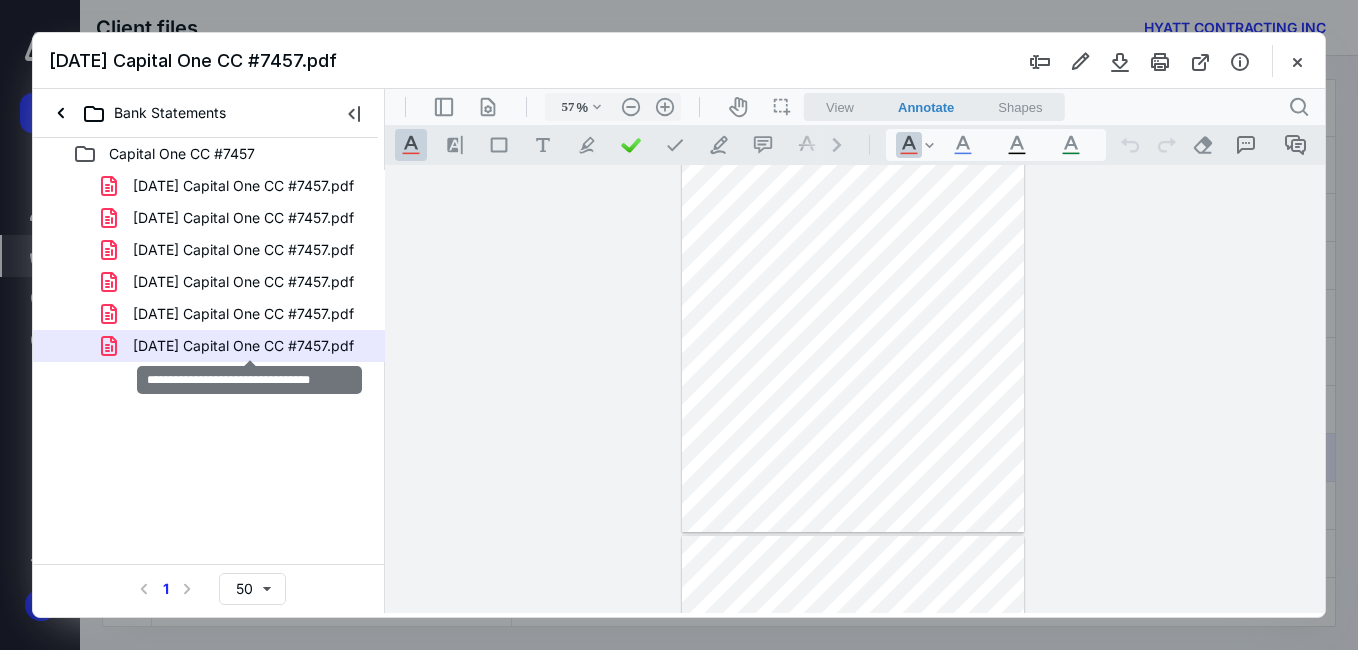 click on "[DATE] Capital One CC #7457.pdf" at bounding box center [243, 346] 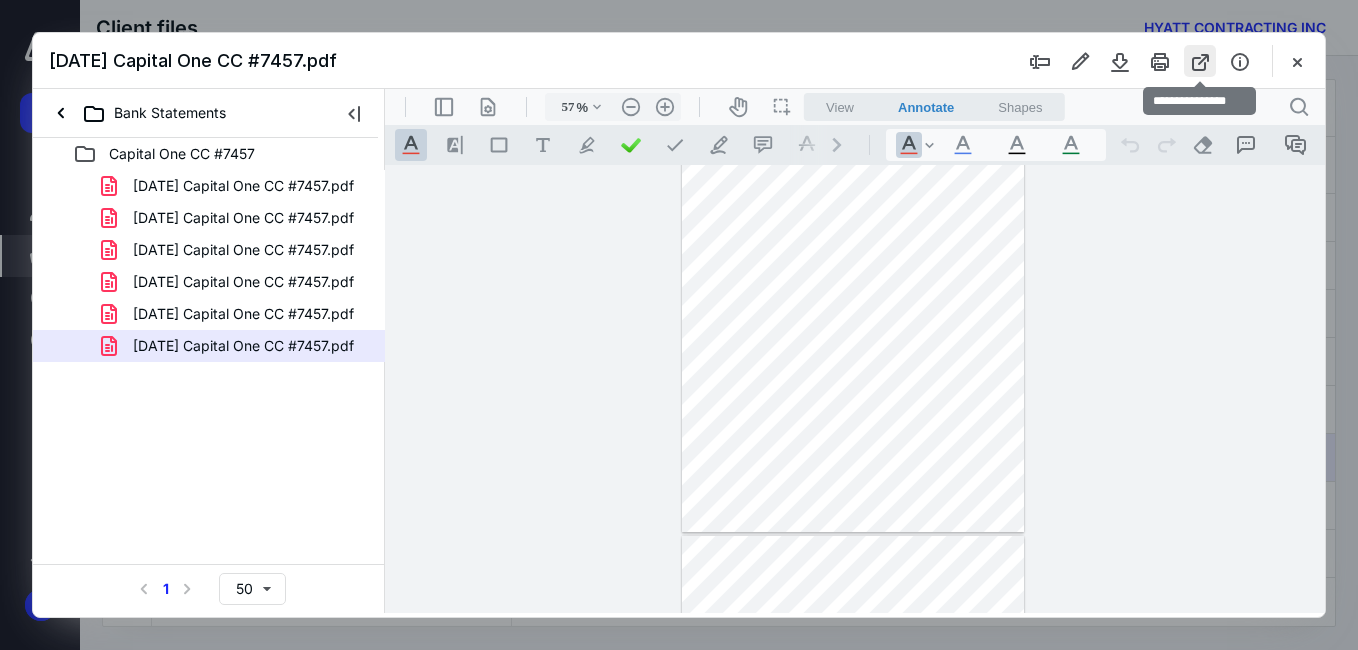 click at bounding box center (1200, 61) 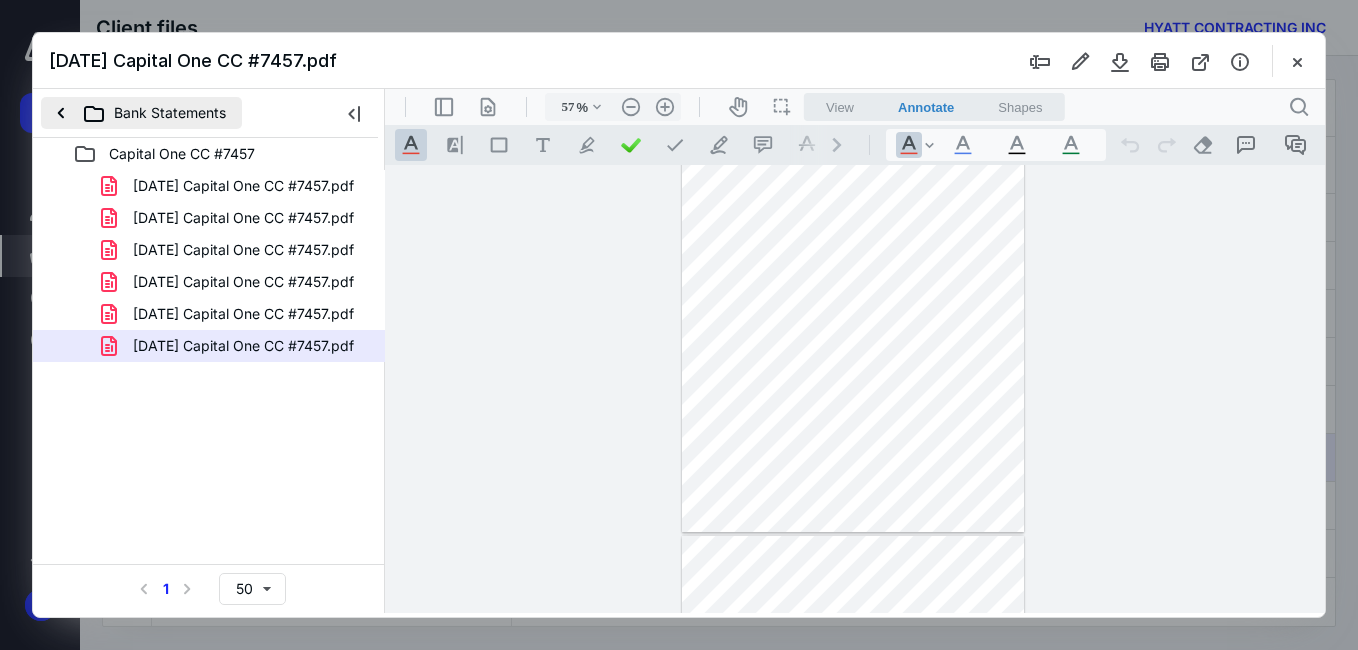 click on "Bank Statements" at bounding box center (141, 113) 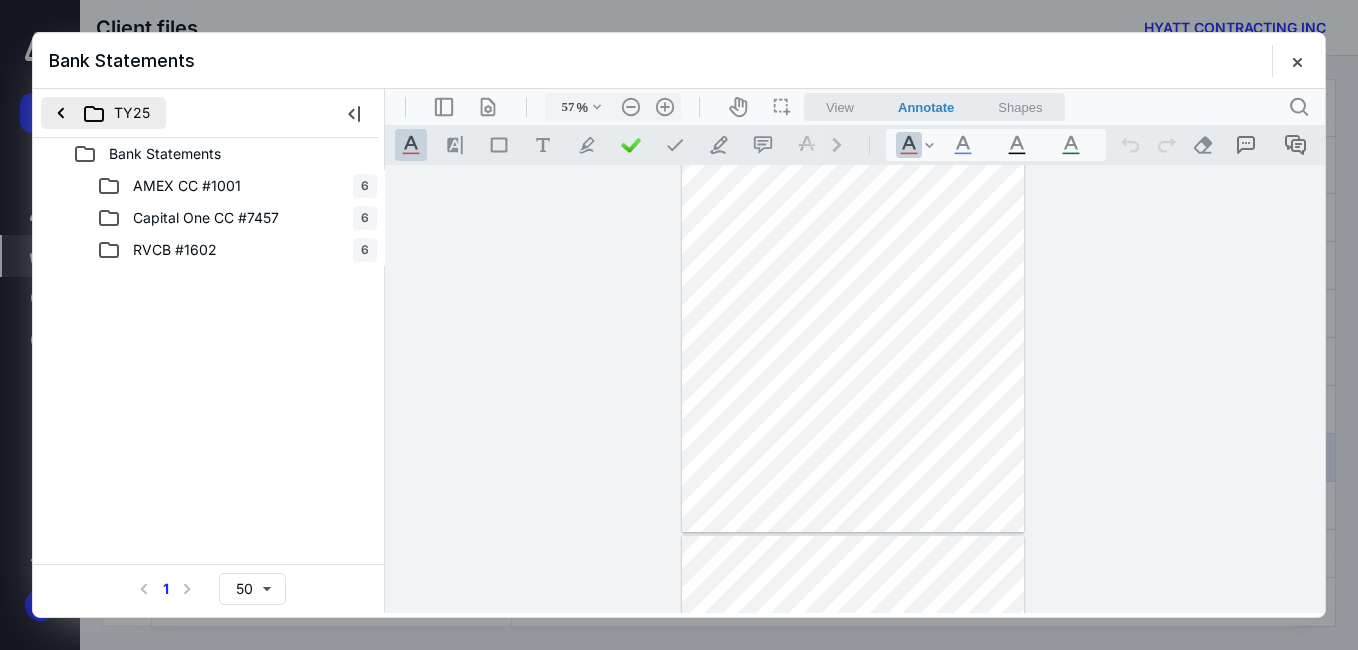click on "TY25" at bounding box center [103, 113] 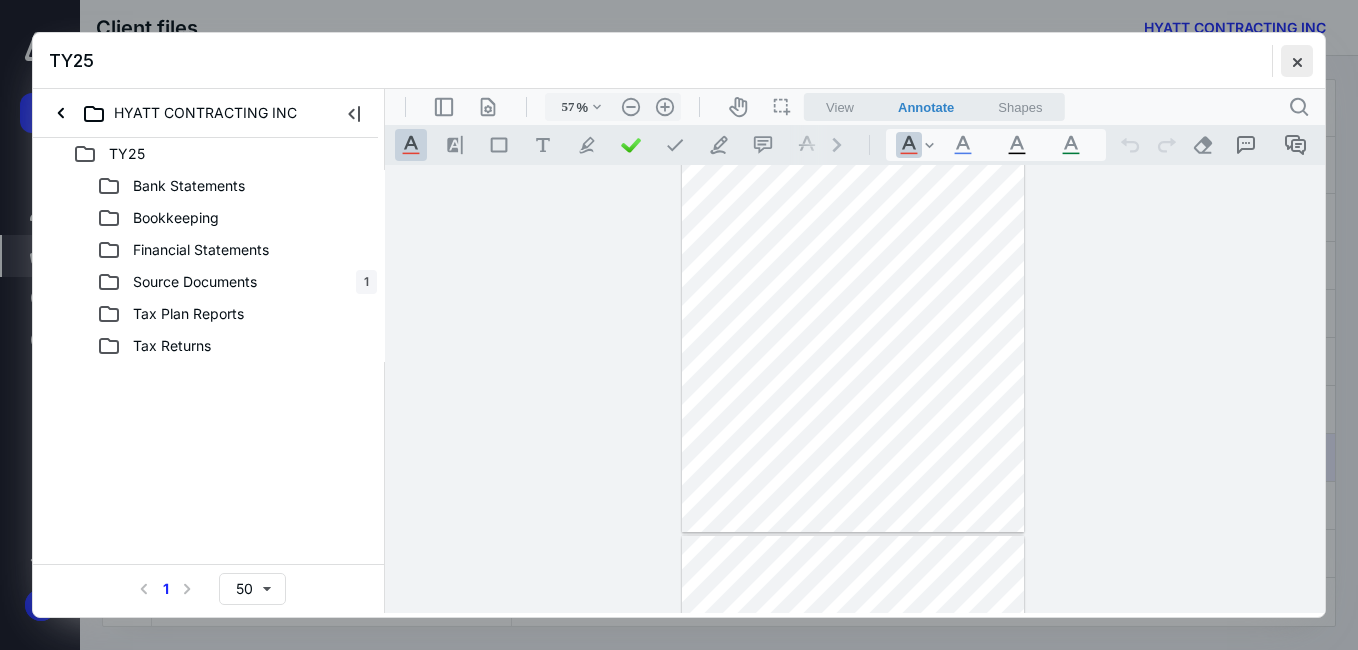 click at bounding box center (1297, 61) 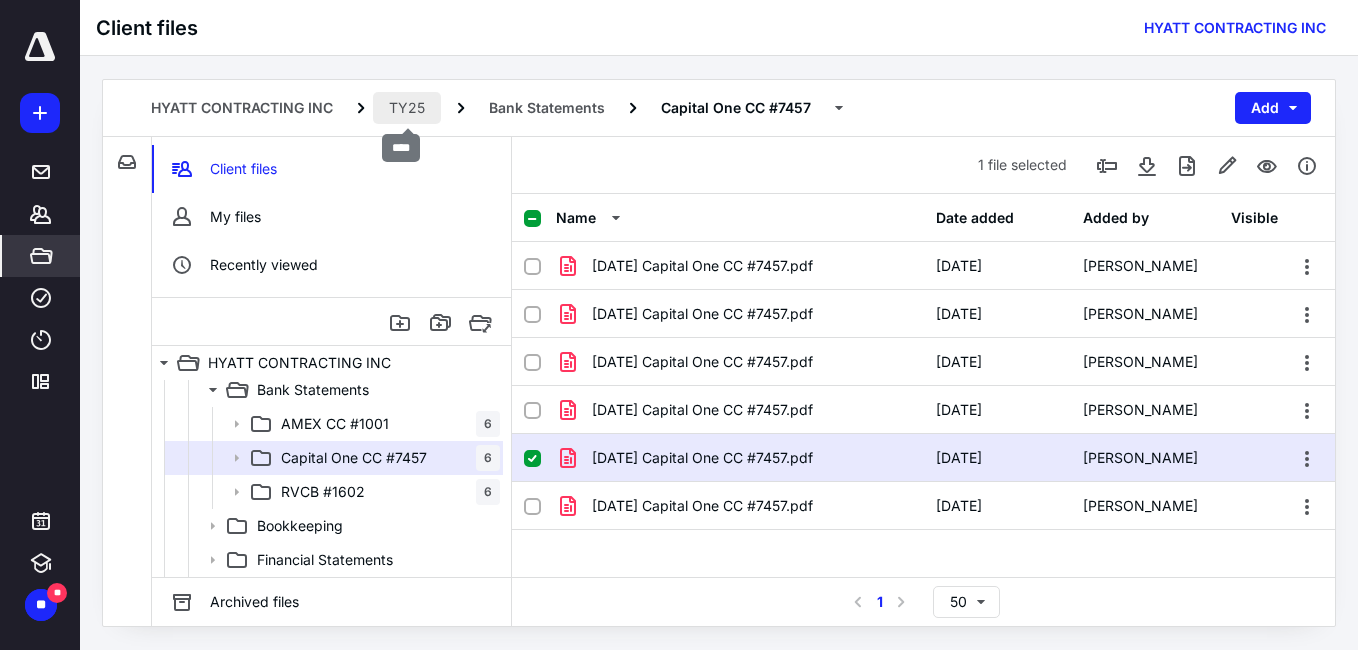 click on "TY25" at bounding box center [407, 108] 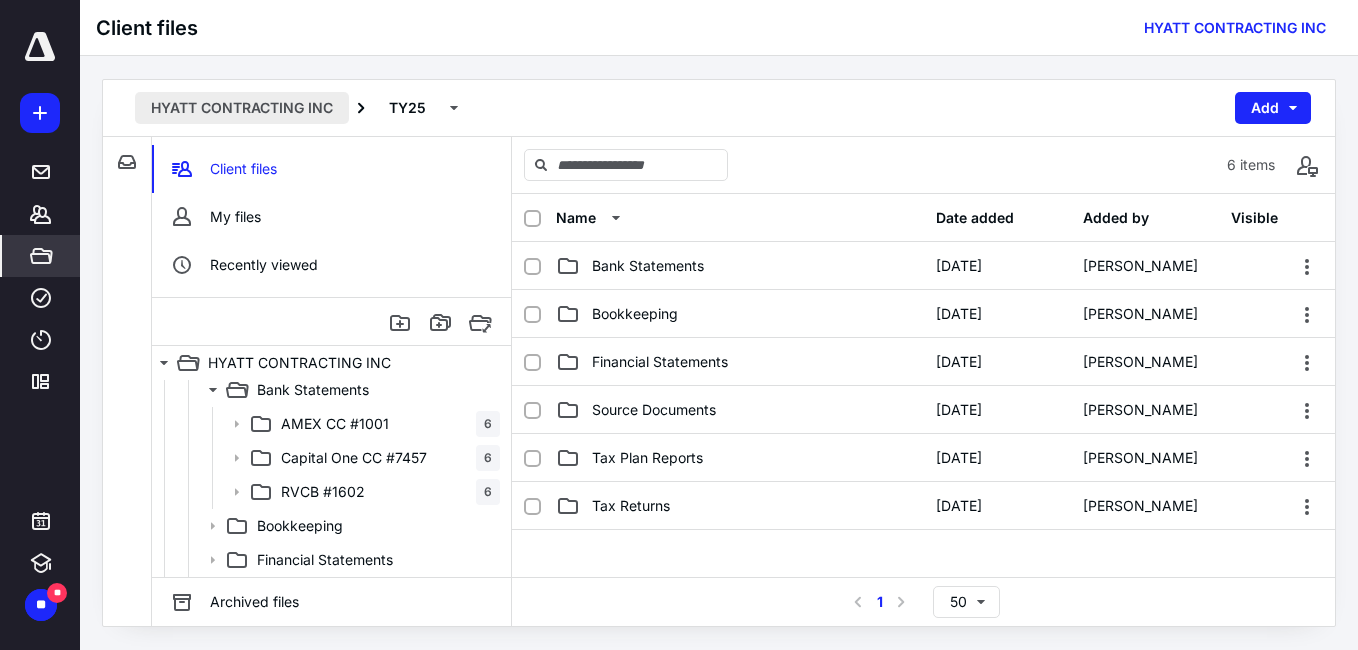 click on "HYATT CONTRACTING INC" at bounding box center [242, 108] 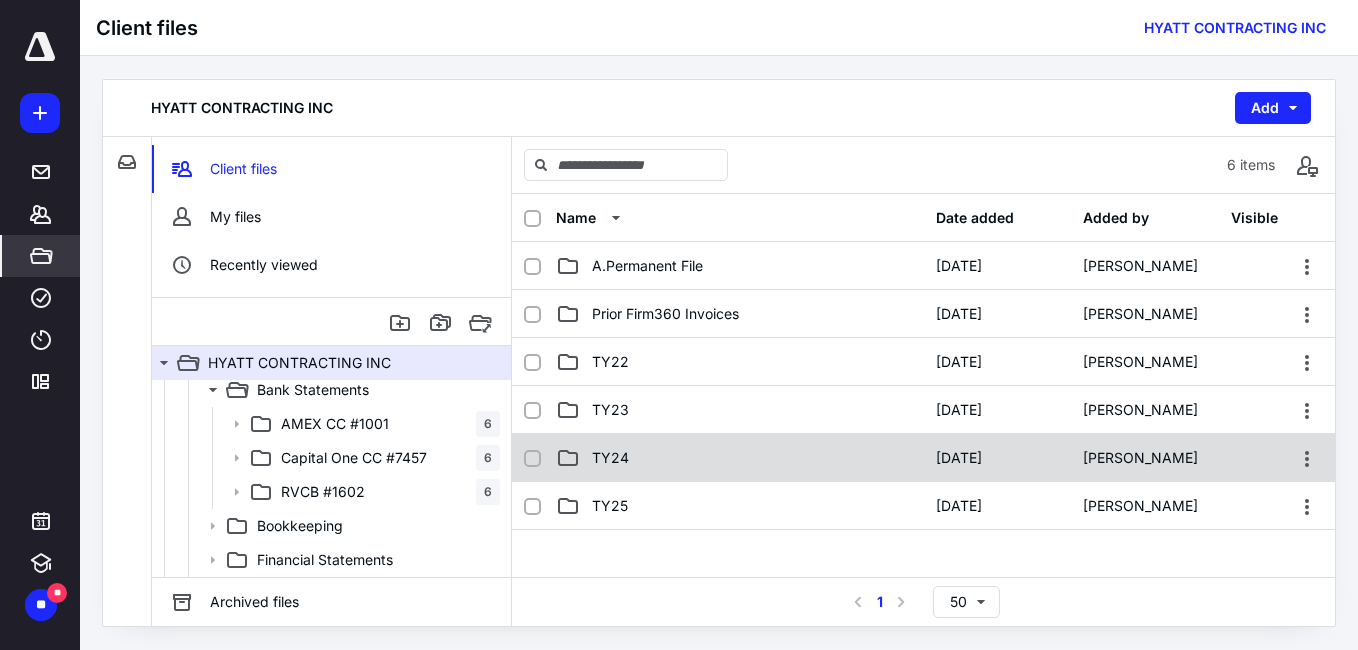 click on "TY24" at bounding box center [610, 458] 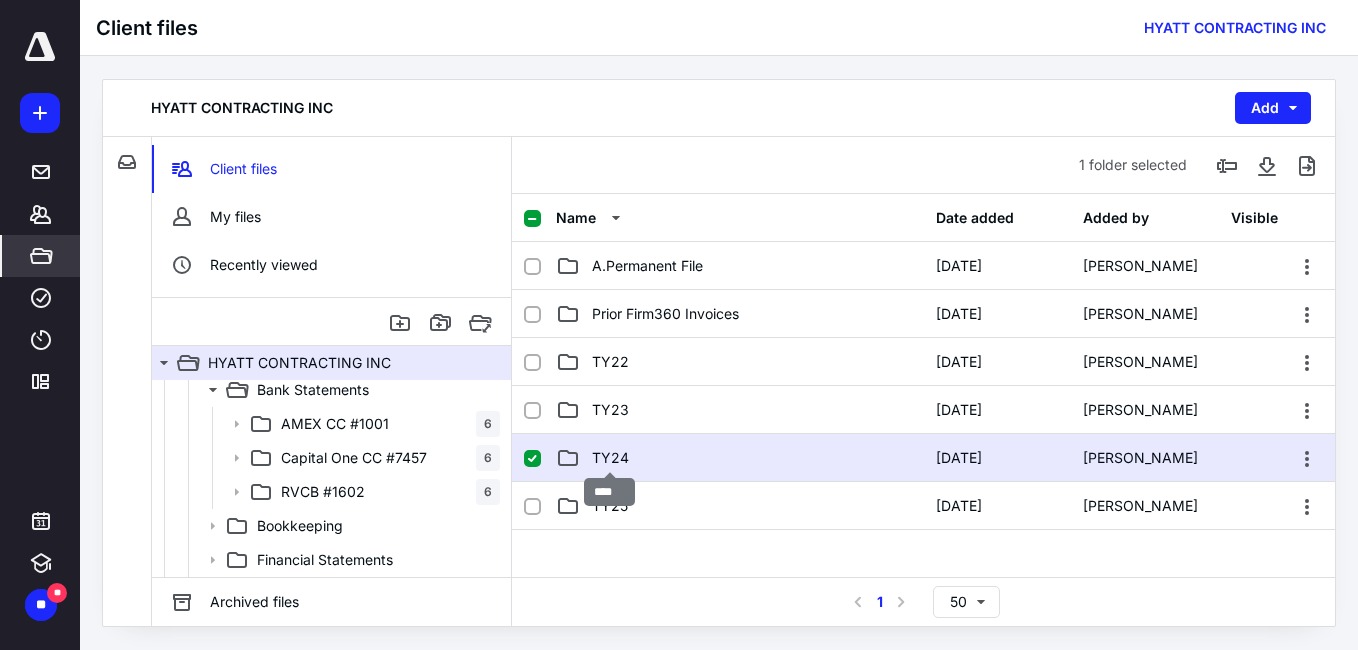 click on "TY24" at bounding box center (610, 458) 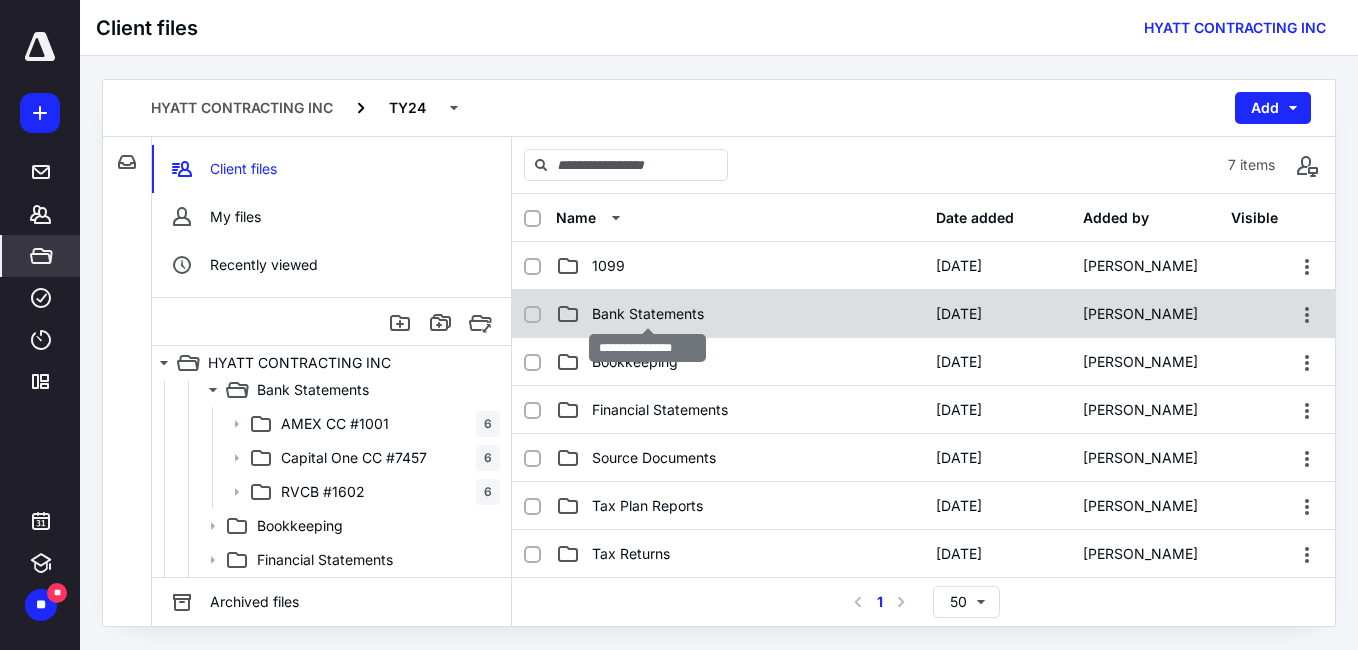 click on "Bank Statements" at bounding box center [648, 314] 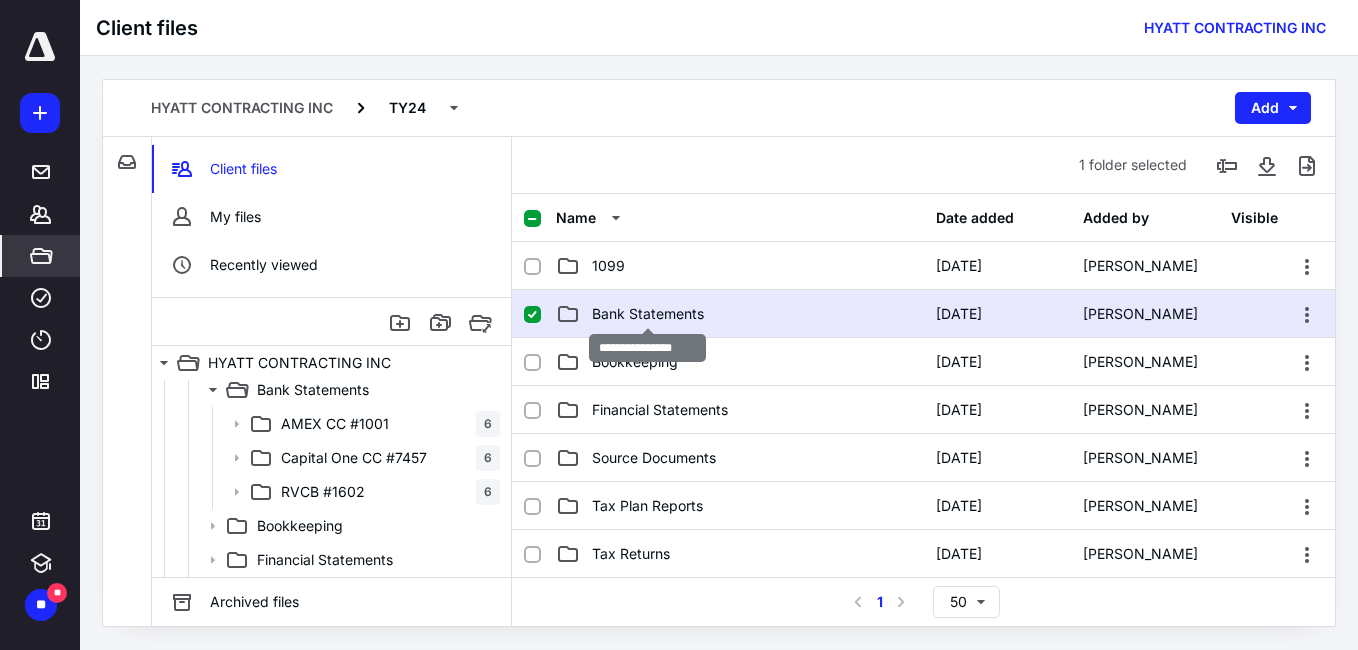 click on "Bank Statements" at bounding box center [648, 314] 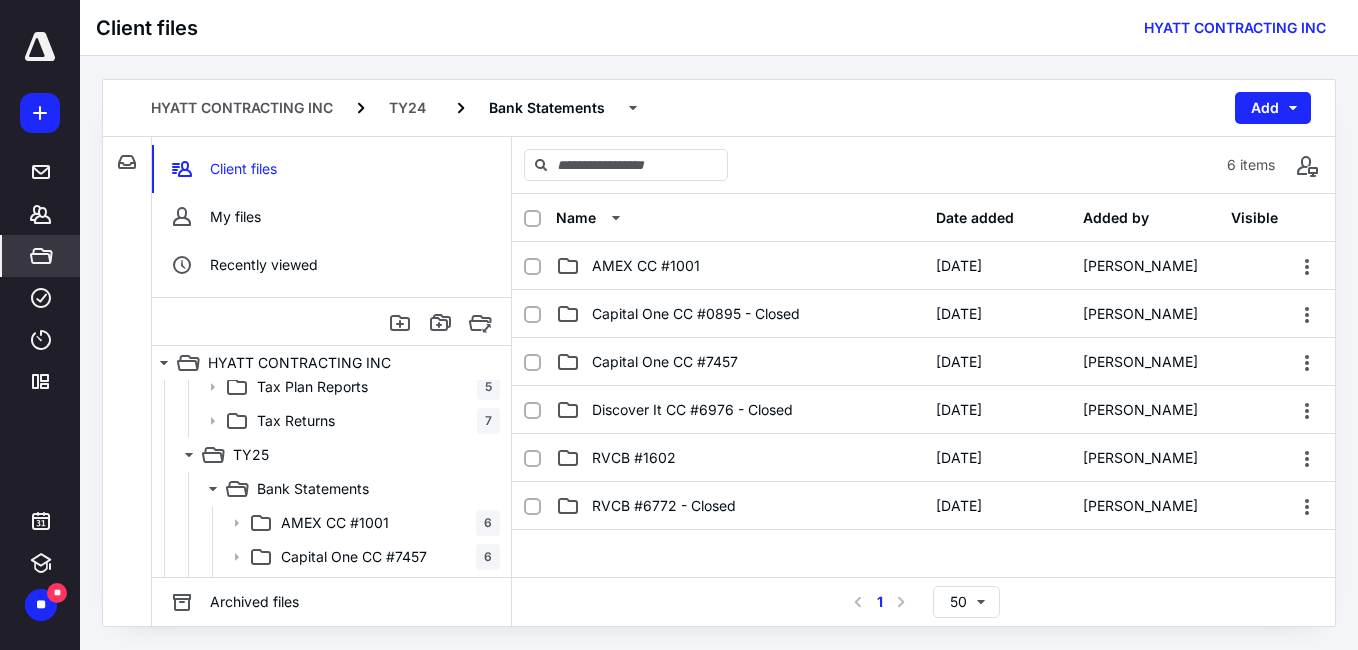 scroll, scrollTop: 449, scrollLeft: 0, axis: vertical 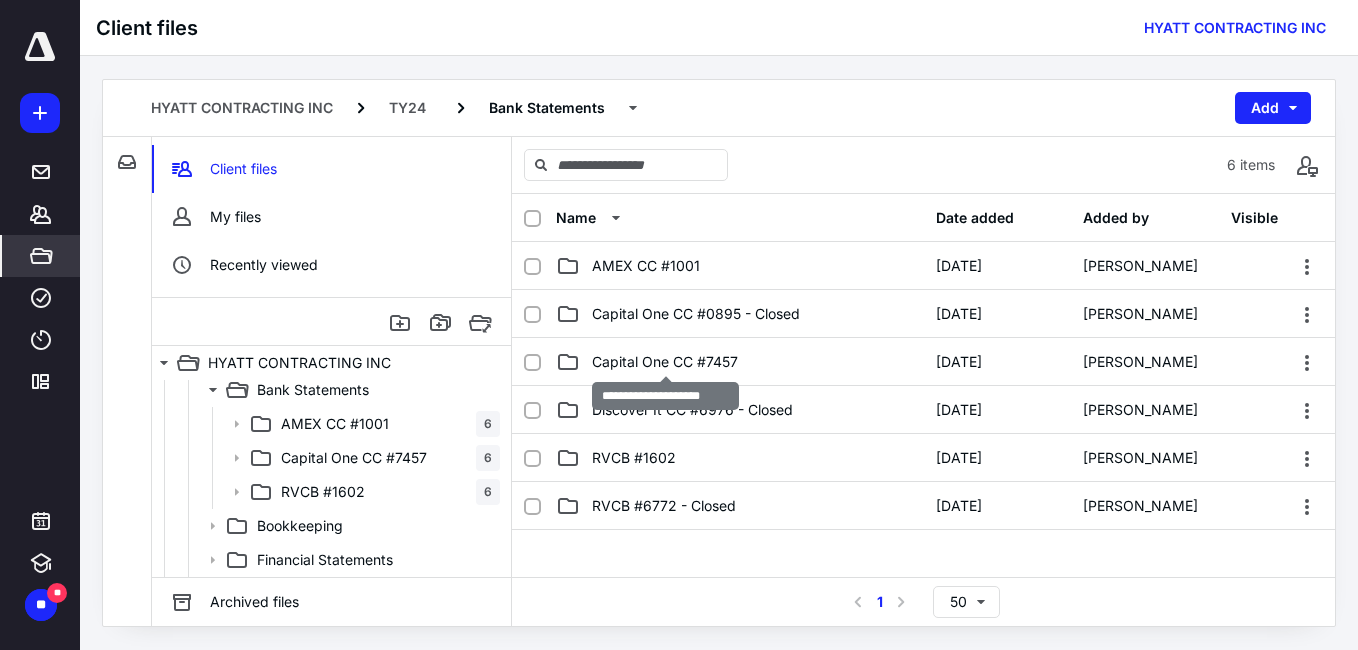 click on "Capital One CC #7457" at bounding box center (665, 362) 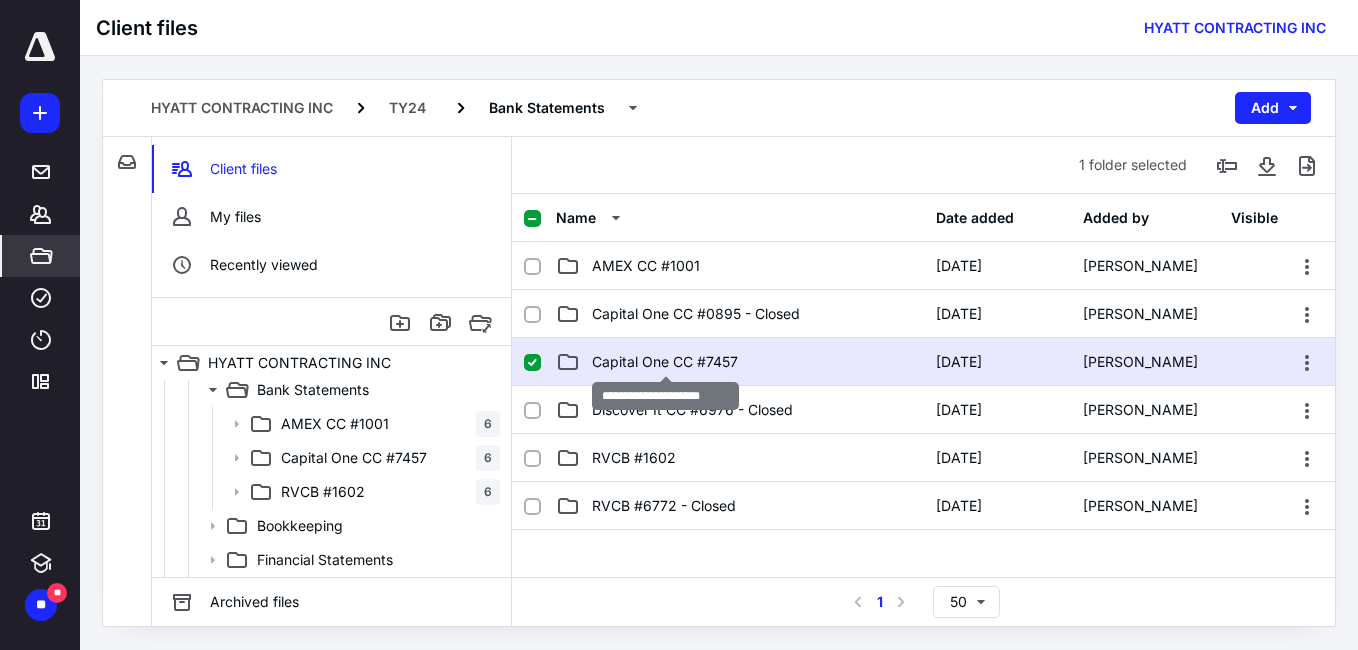click on "Capital One CC #7457" at bounding box center (665, 362) 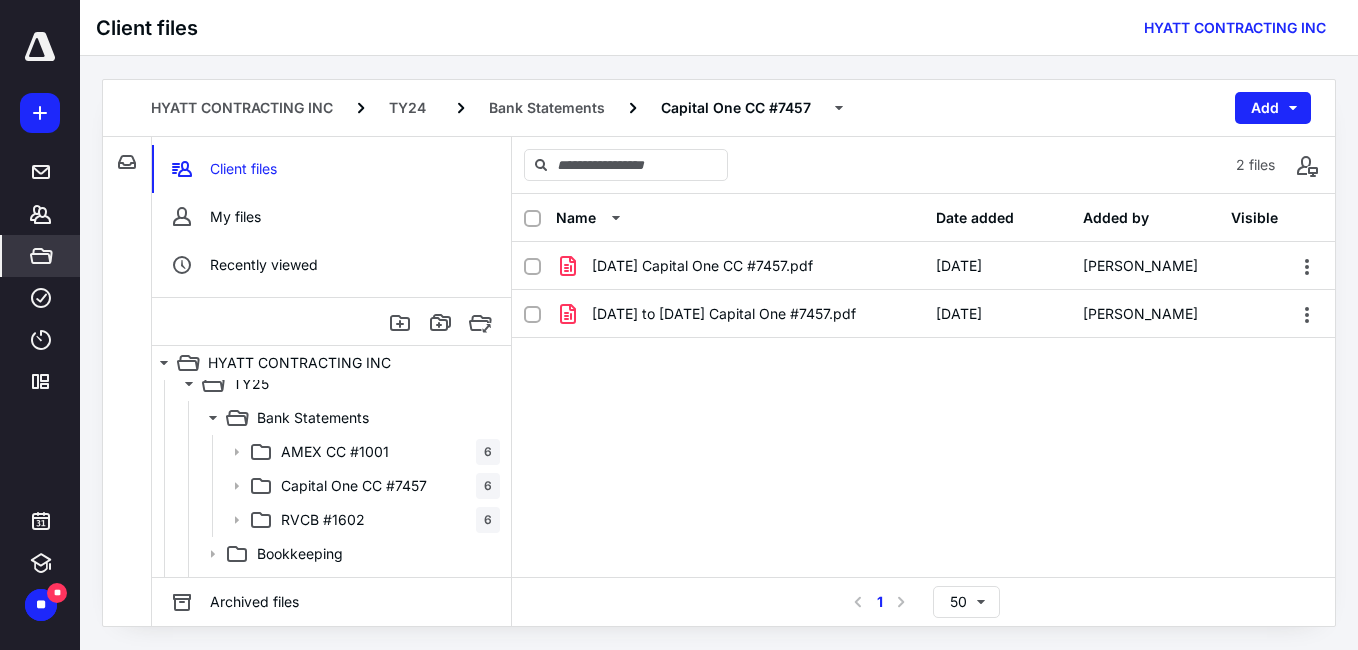 scroll, scrollTop: 653, scrollLeft: 0, axis: vertical 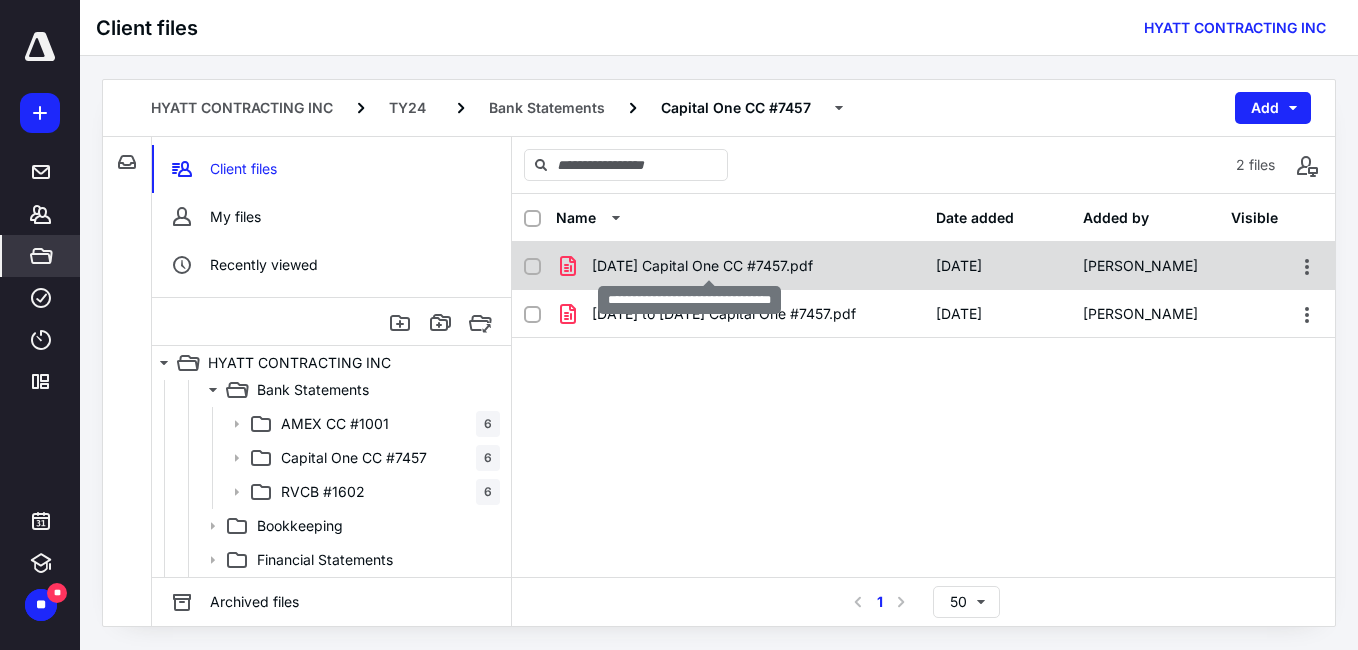 click on "[DATE] Capital One CC #7457.pdf" at bounding box center (702, 266) 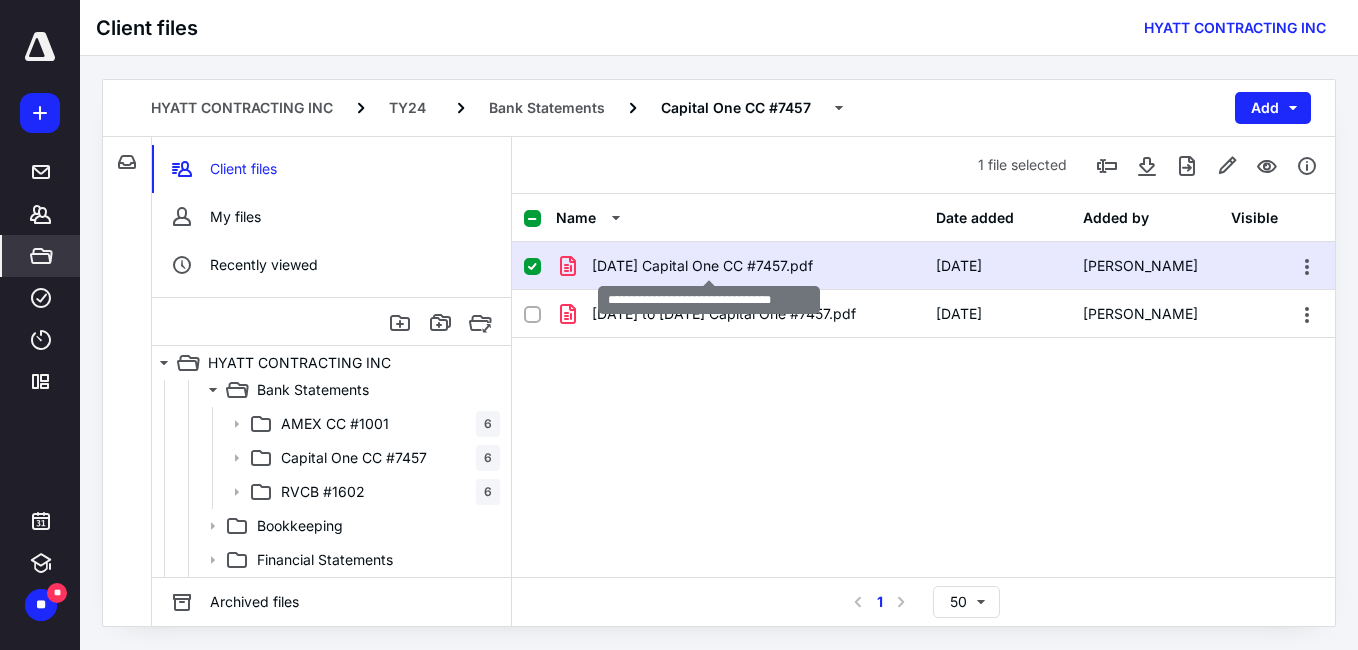 click on "[DATE] Capital One CC #7457.pdf" at bounding box center [702, 266] 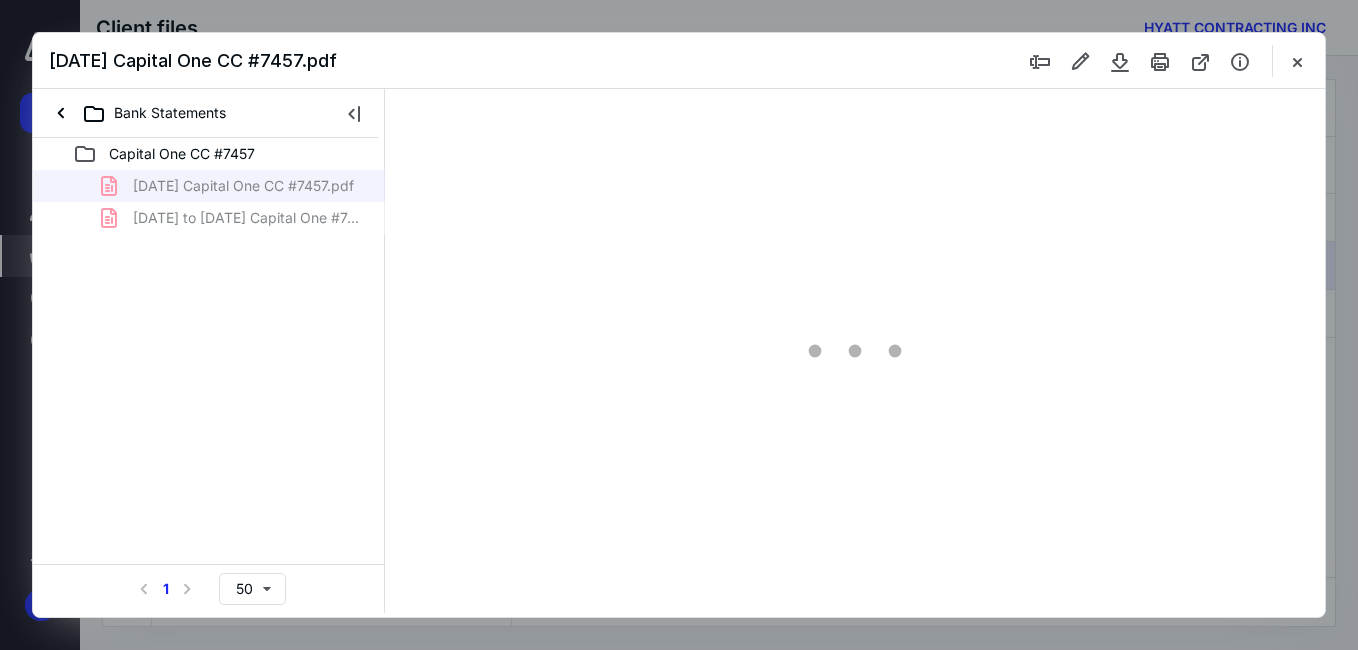 scroll, scrollTop: 0, scrollLeft: 0, axis: both 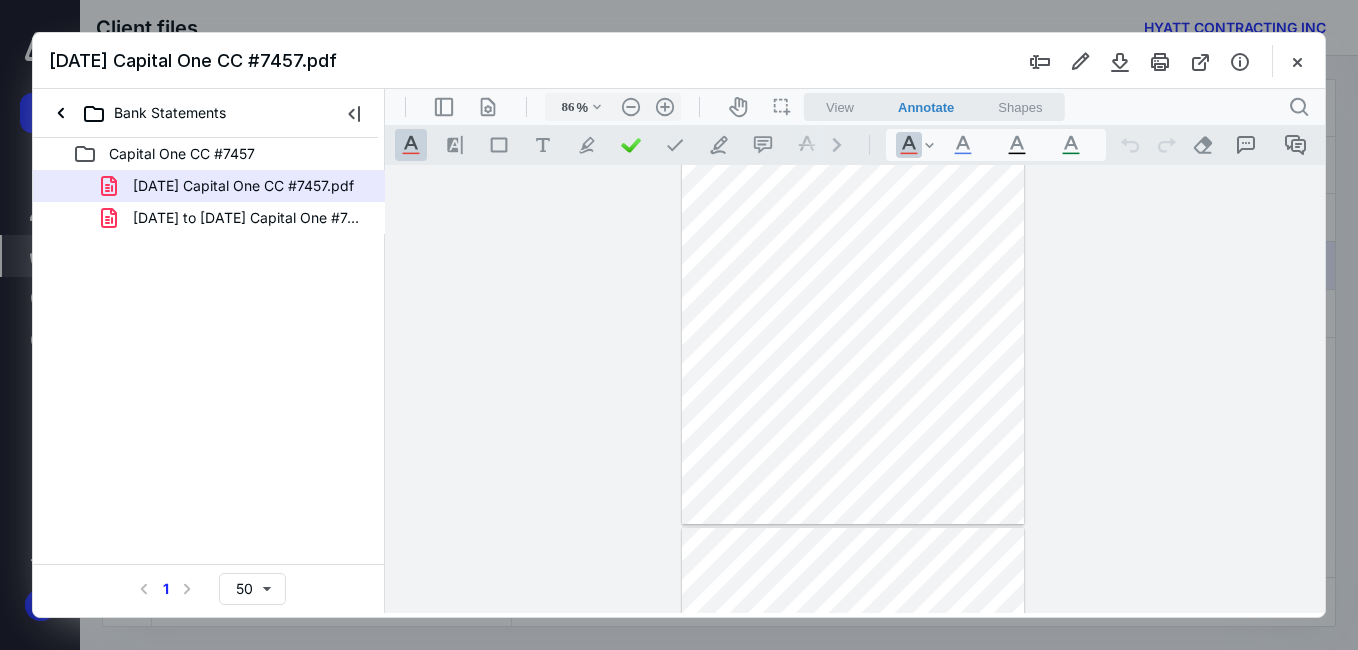 type on "111" 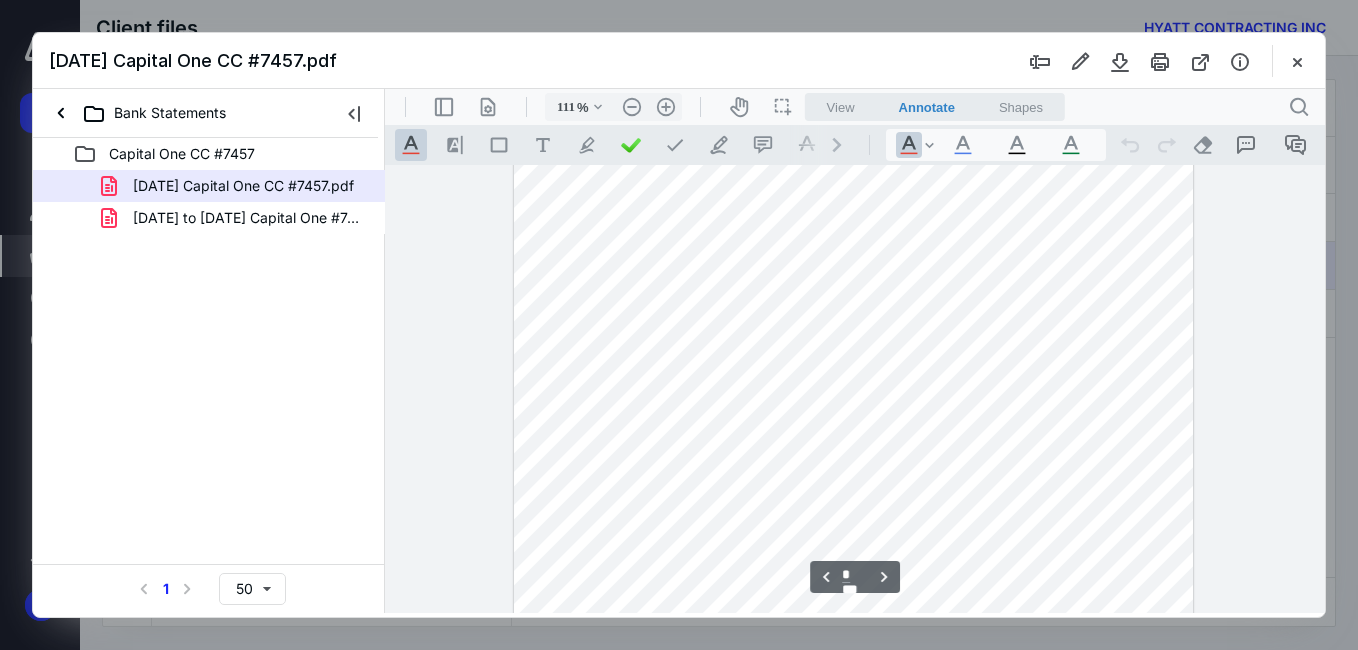 scroll, scrollTop: 1100, scrollLeft: 0, axis: vertical 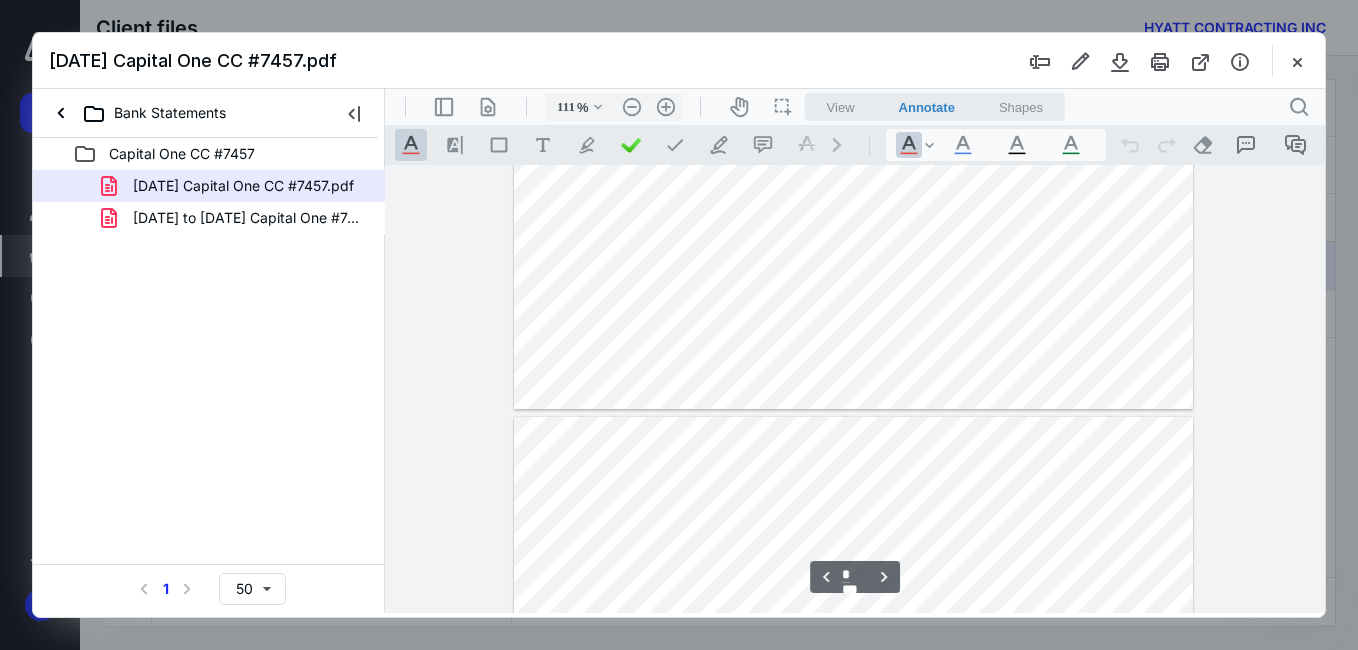 type on "*" 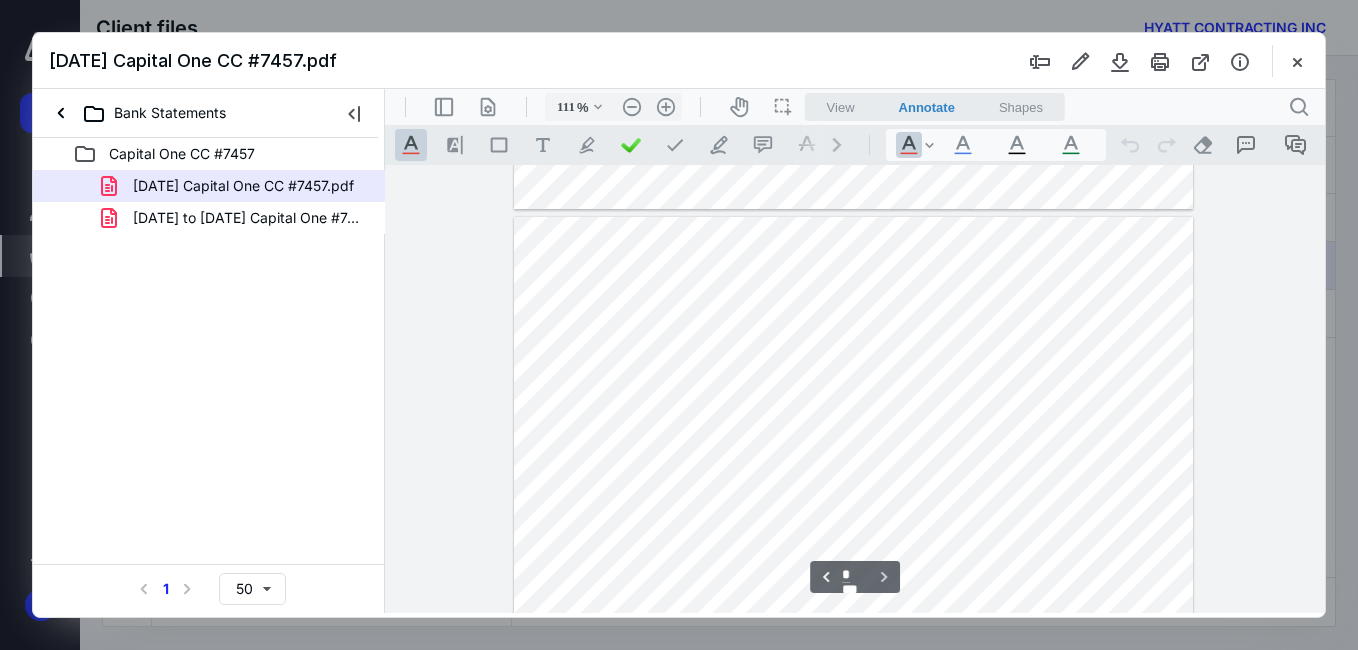 scroll, scrollTop: 3987, scrollLeft: 0, axis: vertical 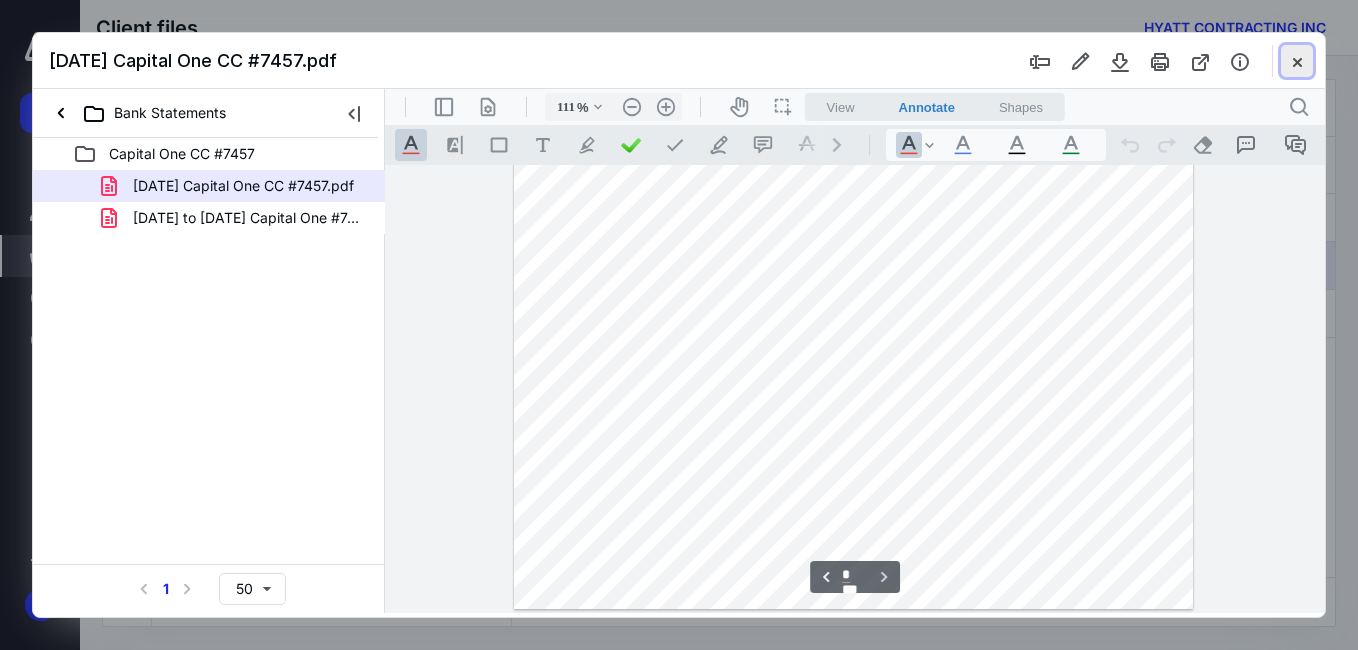 click at bounding box center (1297, 61) 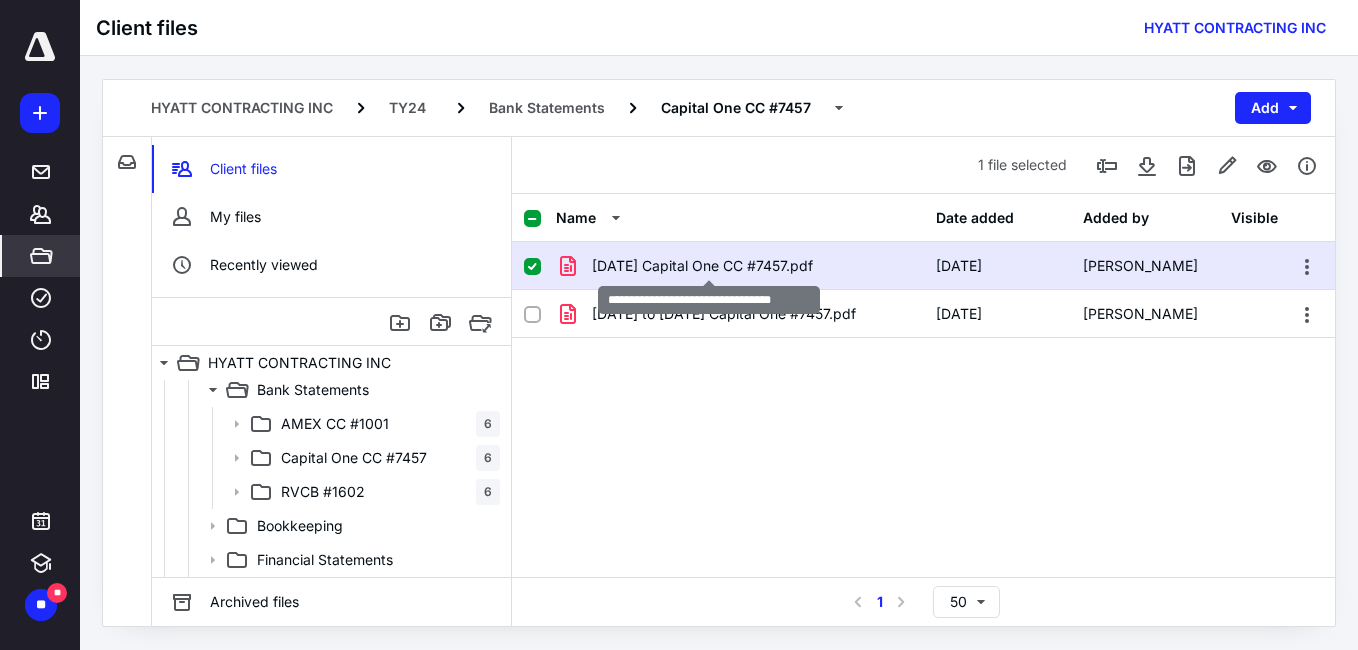 click on "[DATE] Capital One CC #7457.pdf" at bounding box center (702, 266) 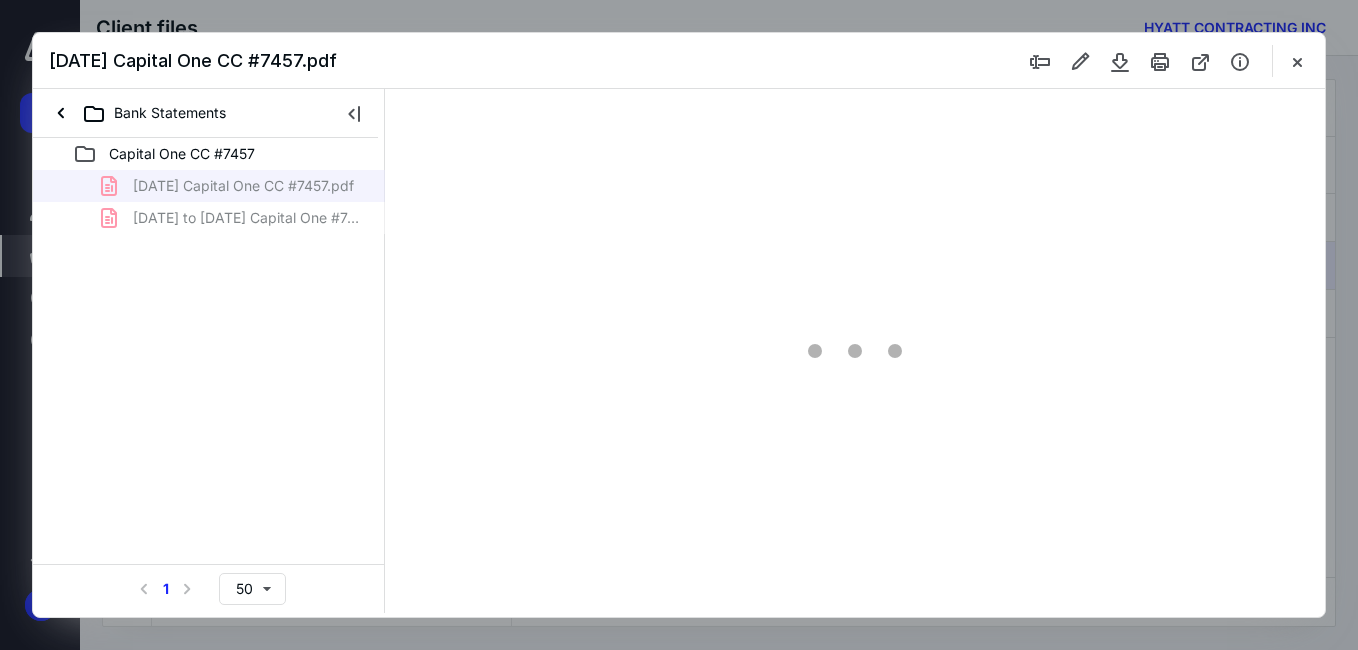 scroll, scrollTop: 0, scrollLeft: 0, axis: both 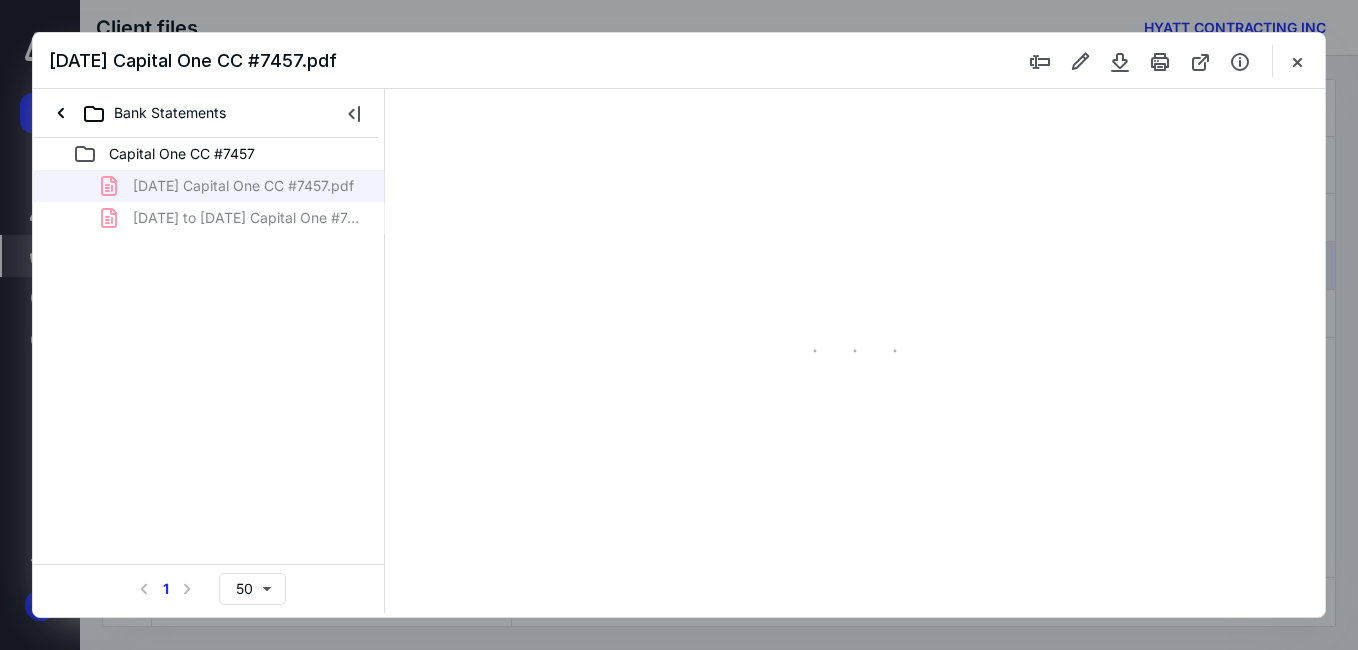type on "57" 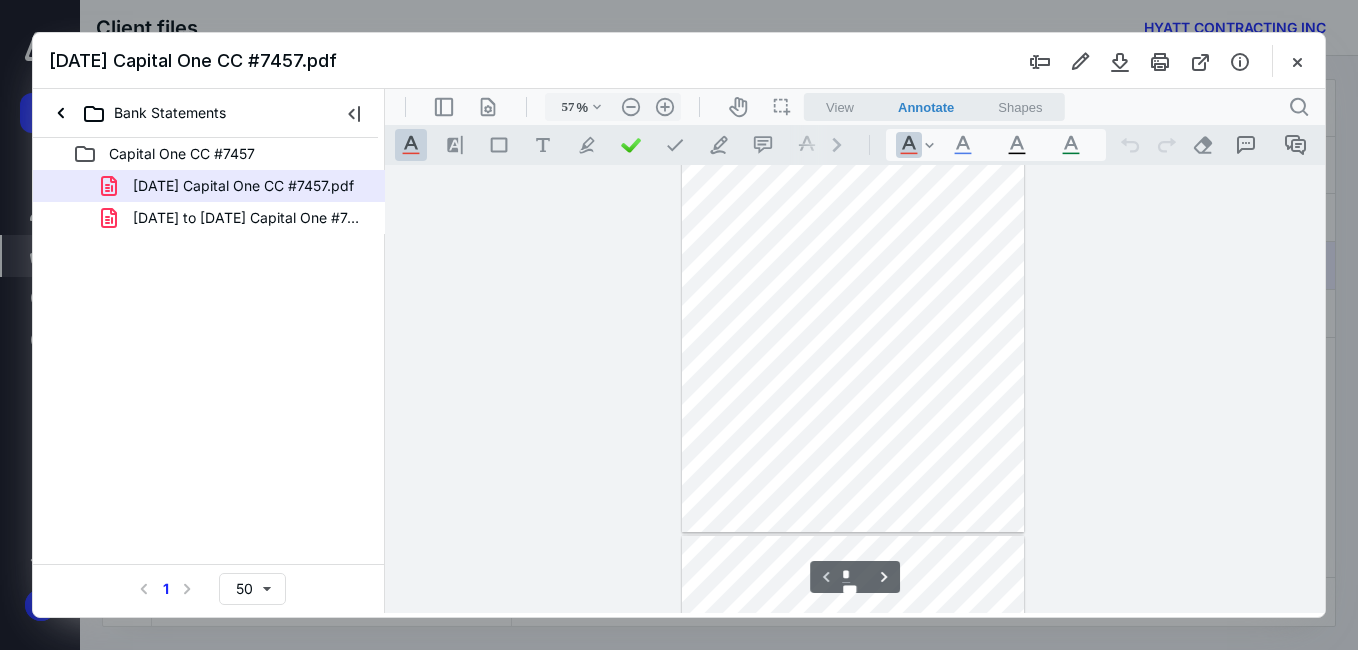 scroll, scrollTop: 0, scrollLeft: 0, axis: both 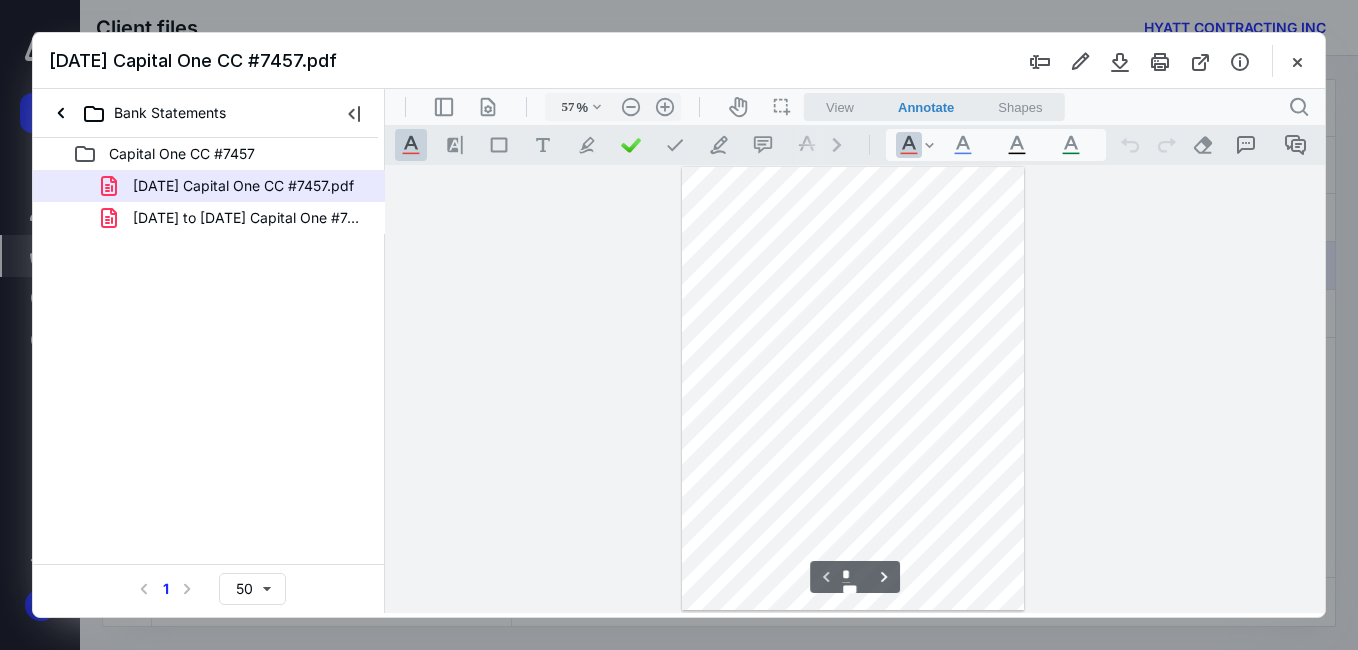 click at bounding box center (853, 389) 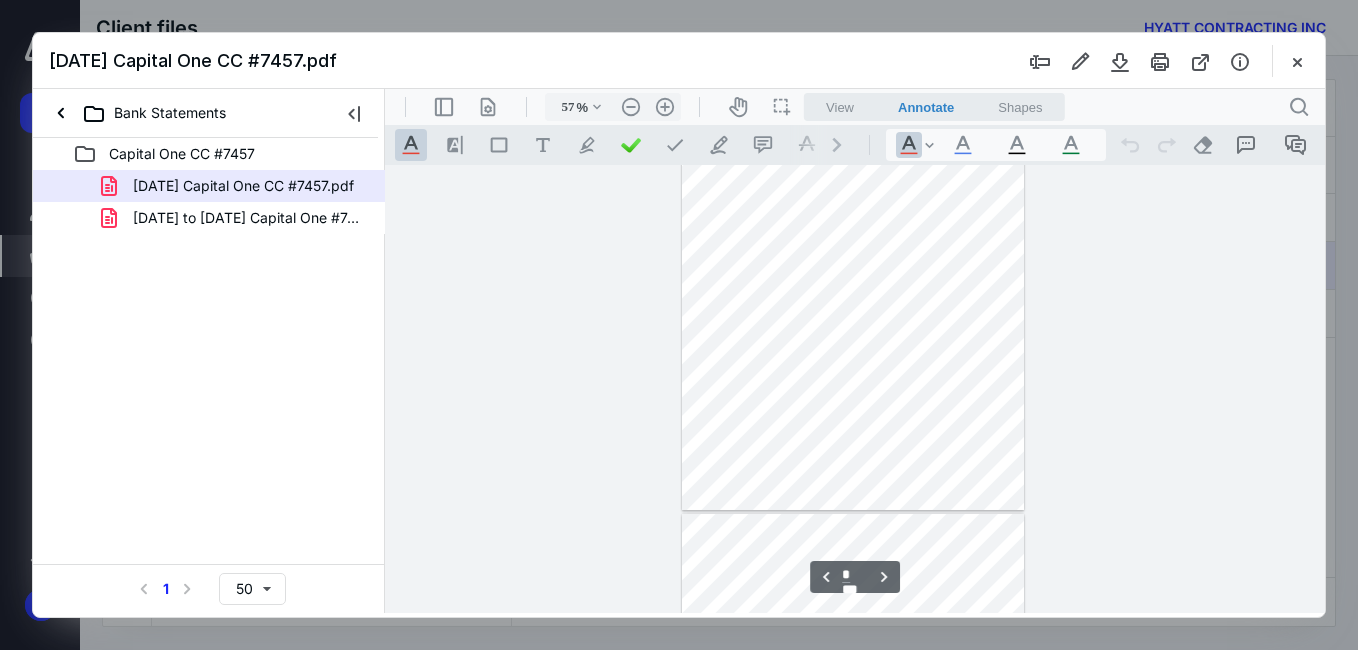scroll, scrollTop: 300, scrollLeft: 0, axis: vertical 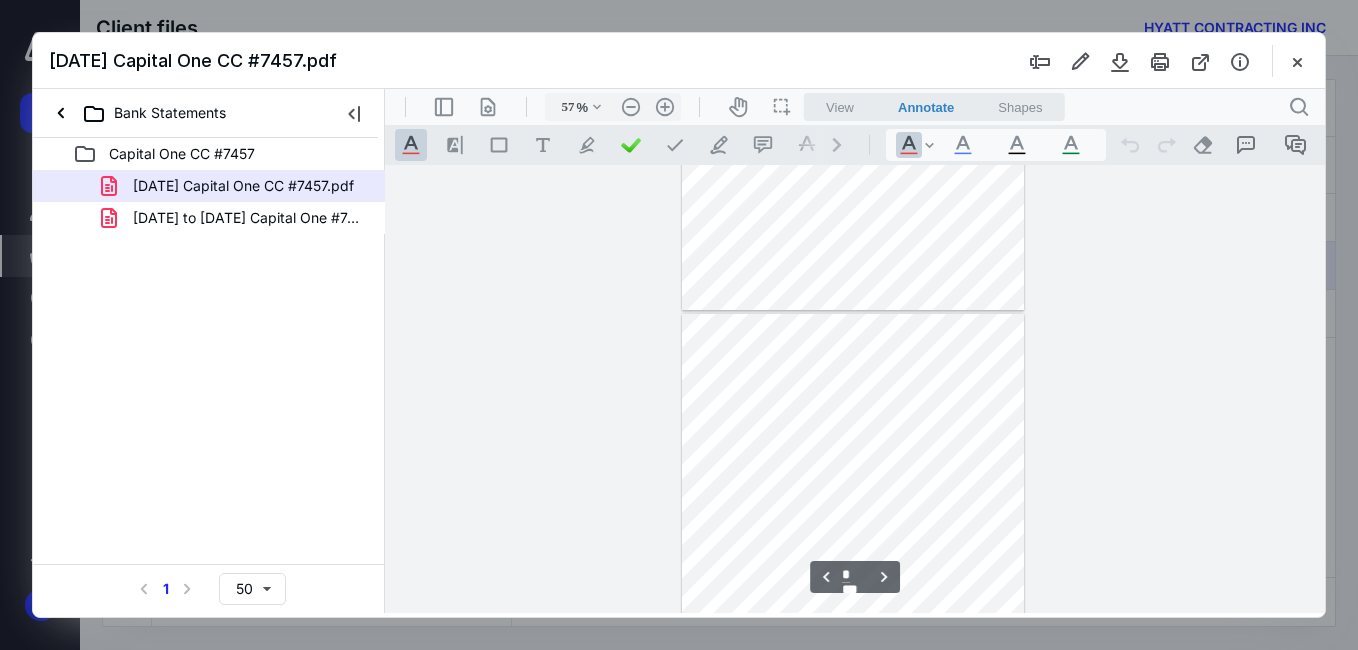type on "*" 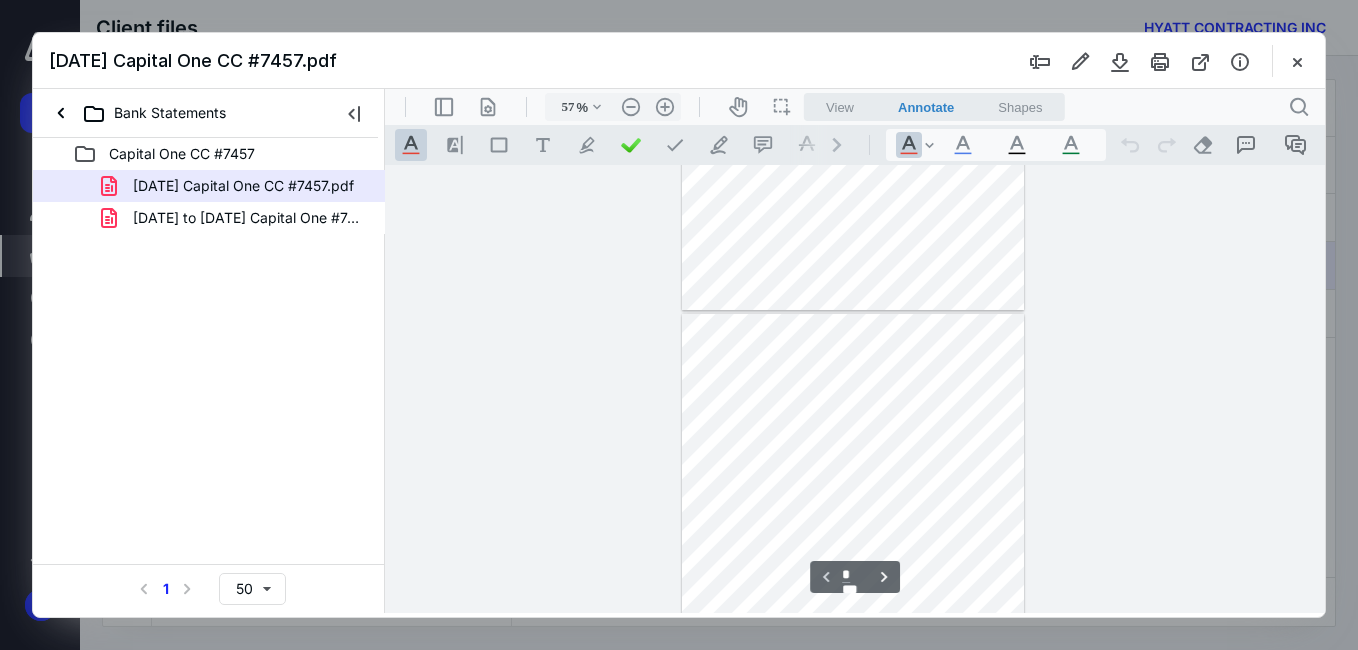 scroll, scrollTop: 0, scrollLeft: 0, axis: both 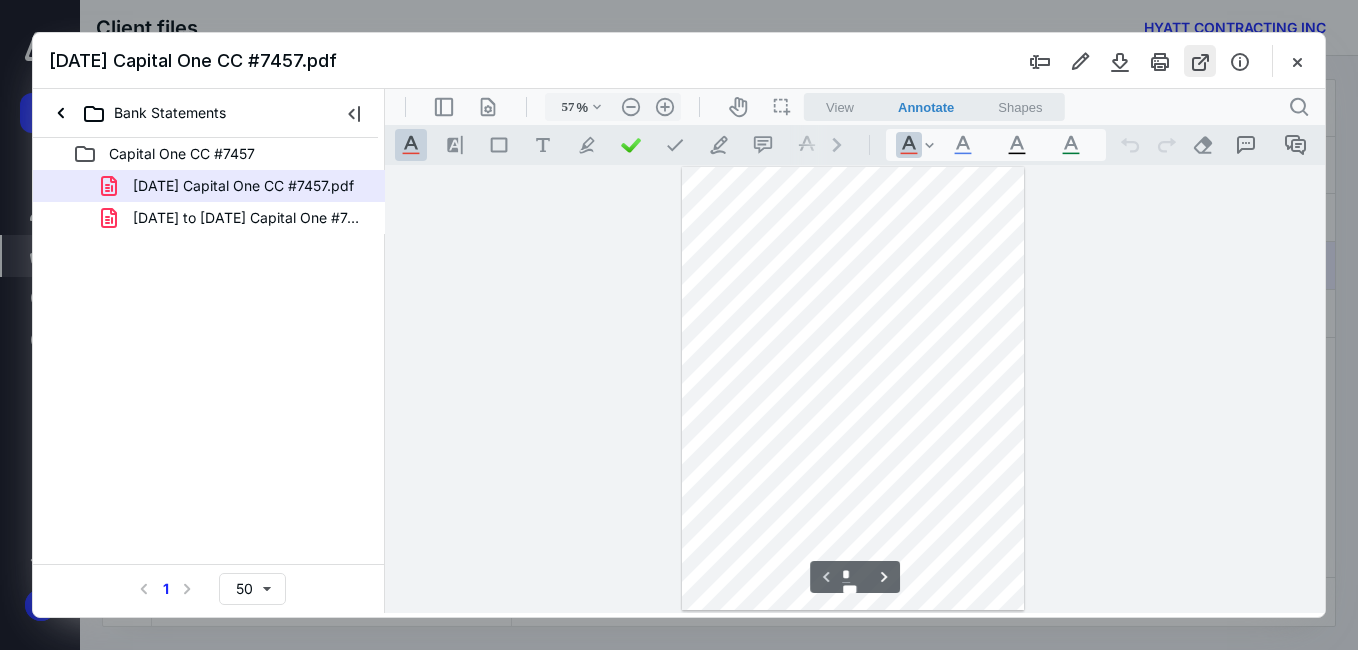 click at bounding box center [1200, 61] 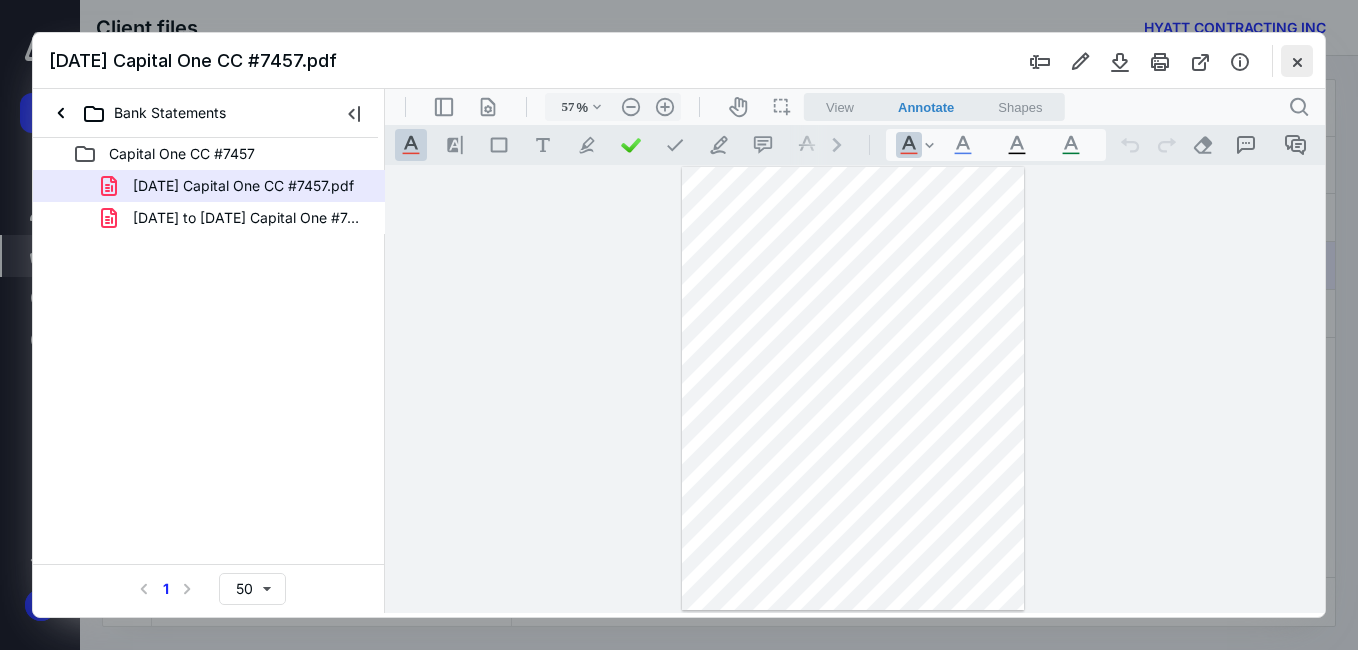 click at bounding box center (1297, 61) 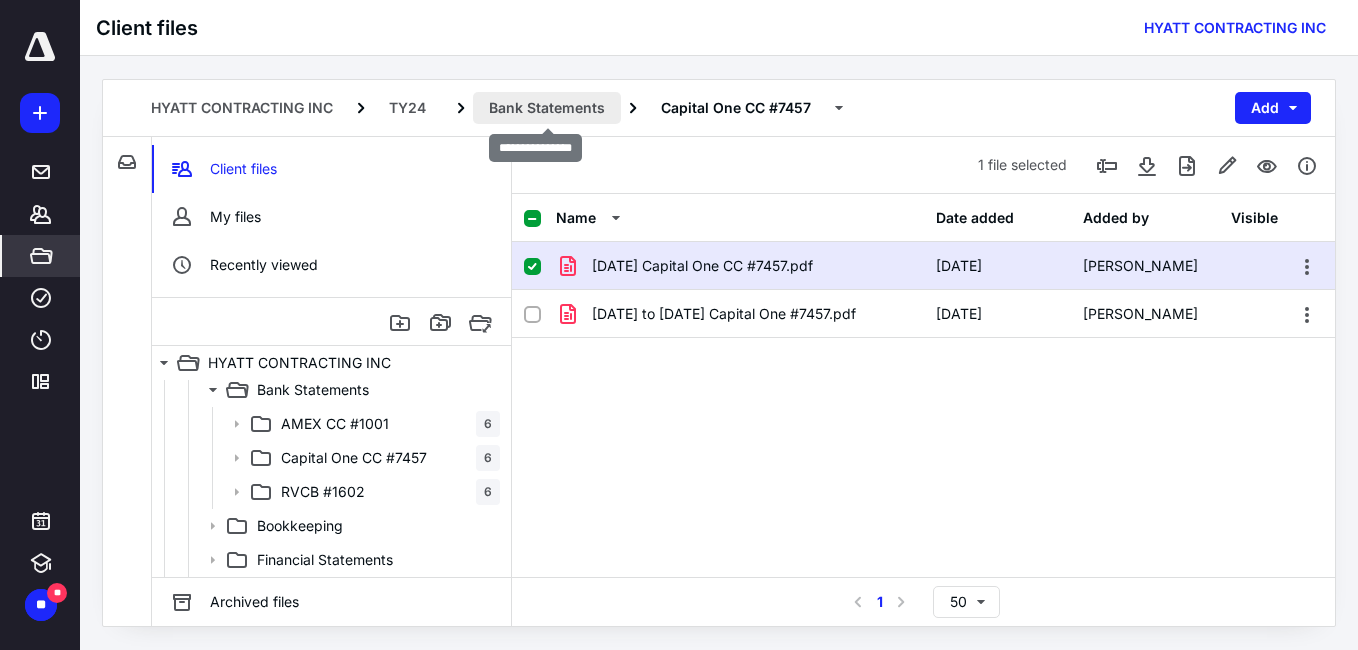 click on "Bank Statements" at bounding box center [547, 108] 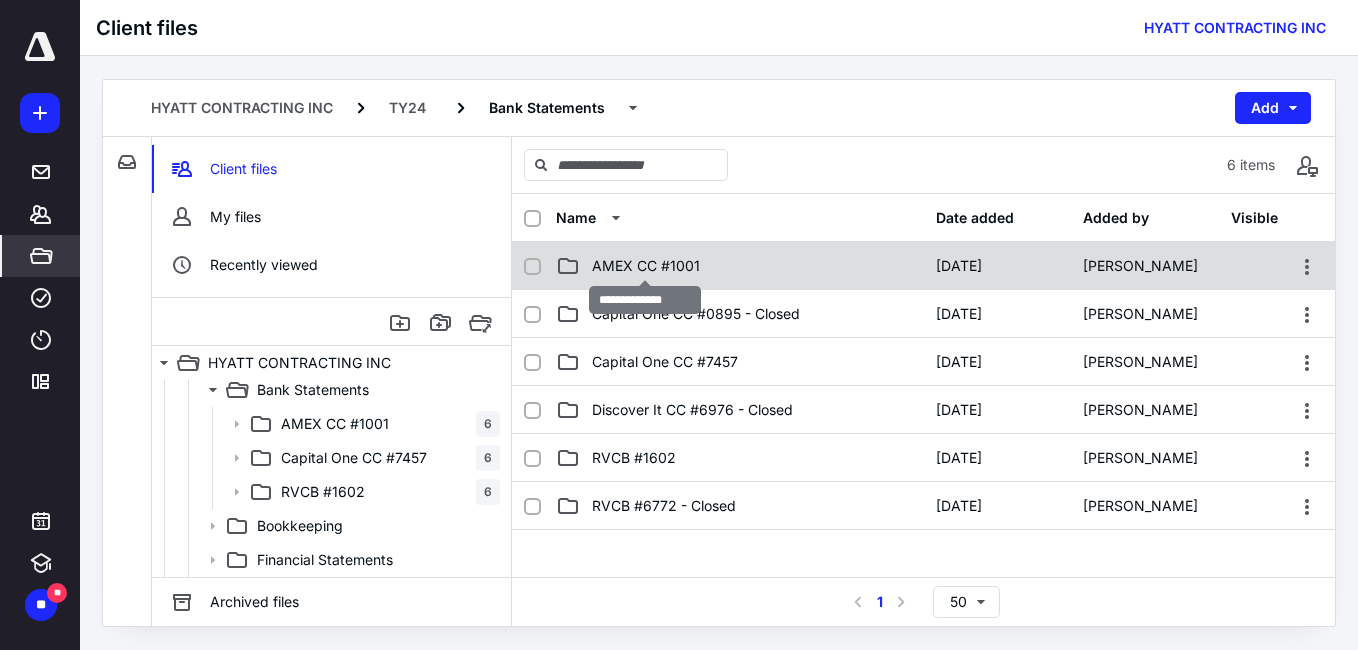 click on "AMEX CC #1001" at bounding box center [646, 266] 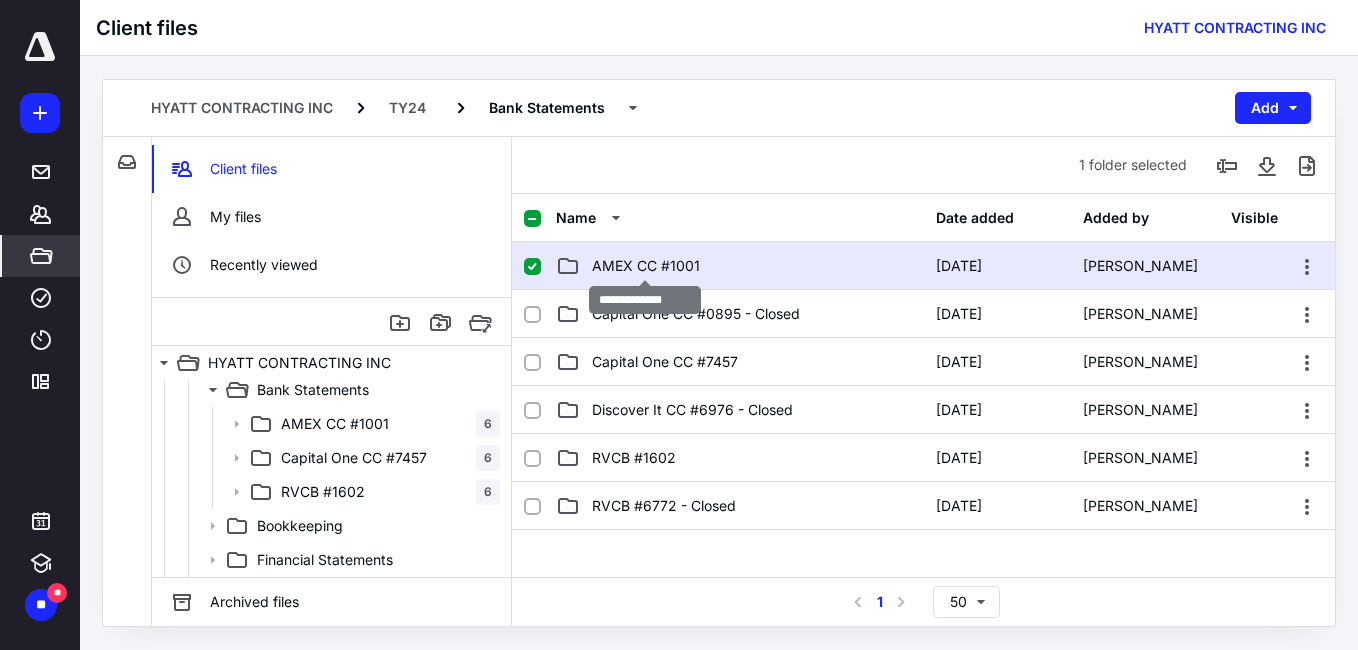 click on "AMEX CC #1001" at bounding box center [646, 266] 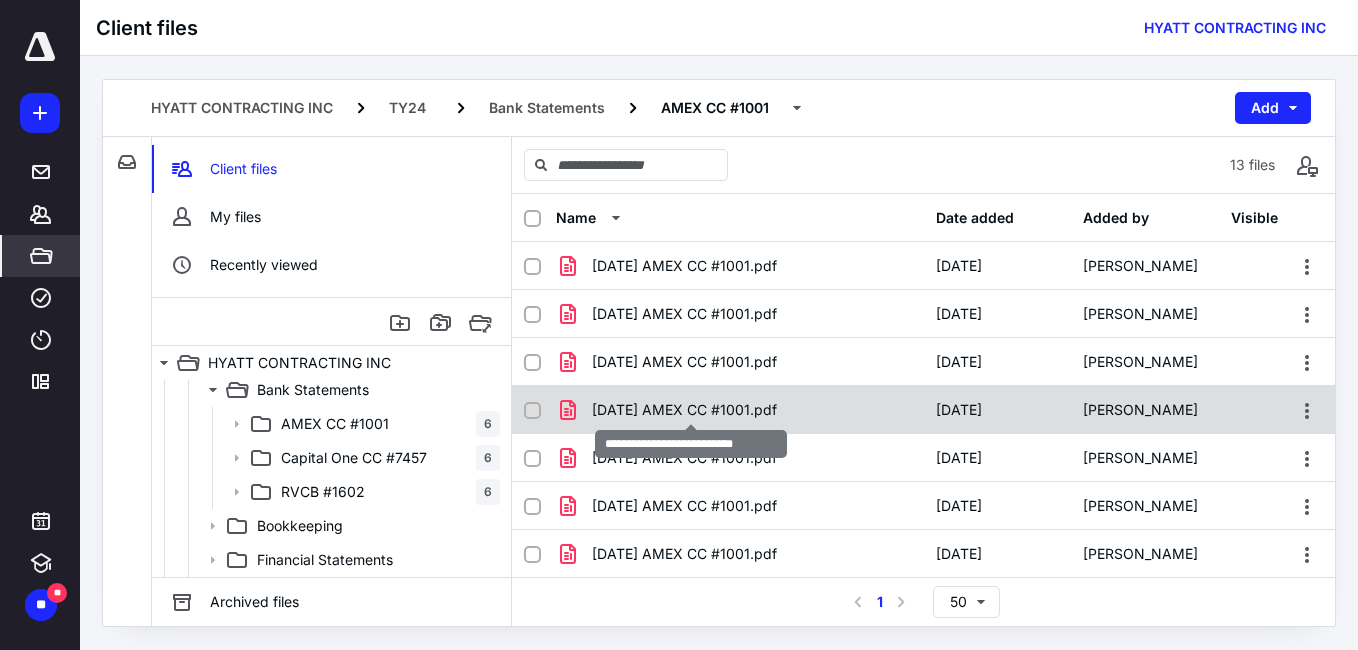 click on "[DATE] AMEX CC #1001.pdf" at bounding box center [684, 410] 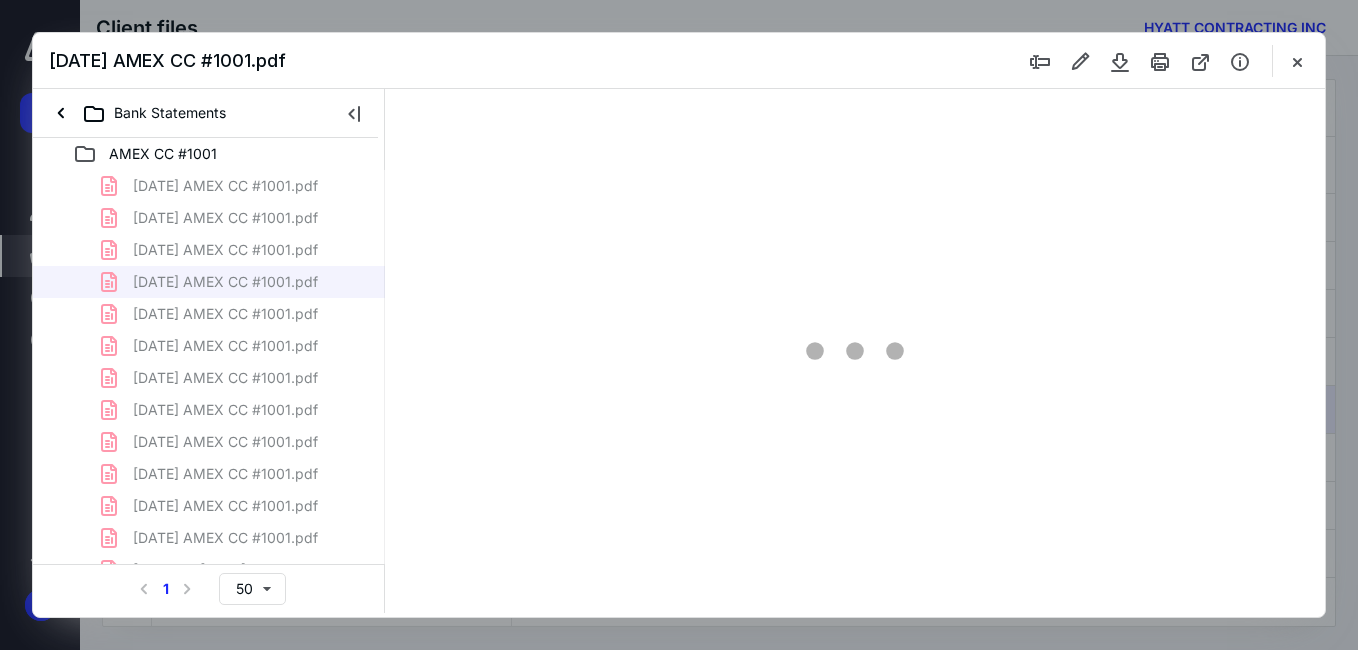 scroll, scrollTop: 0, scrollLeft: 0, axis: both 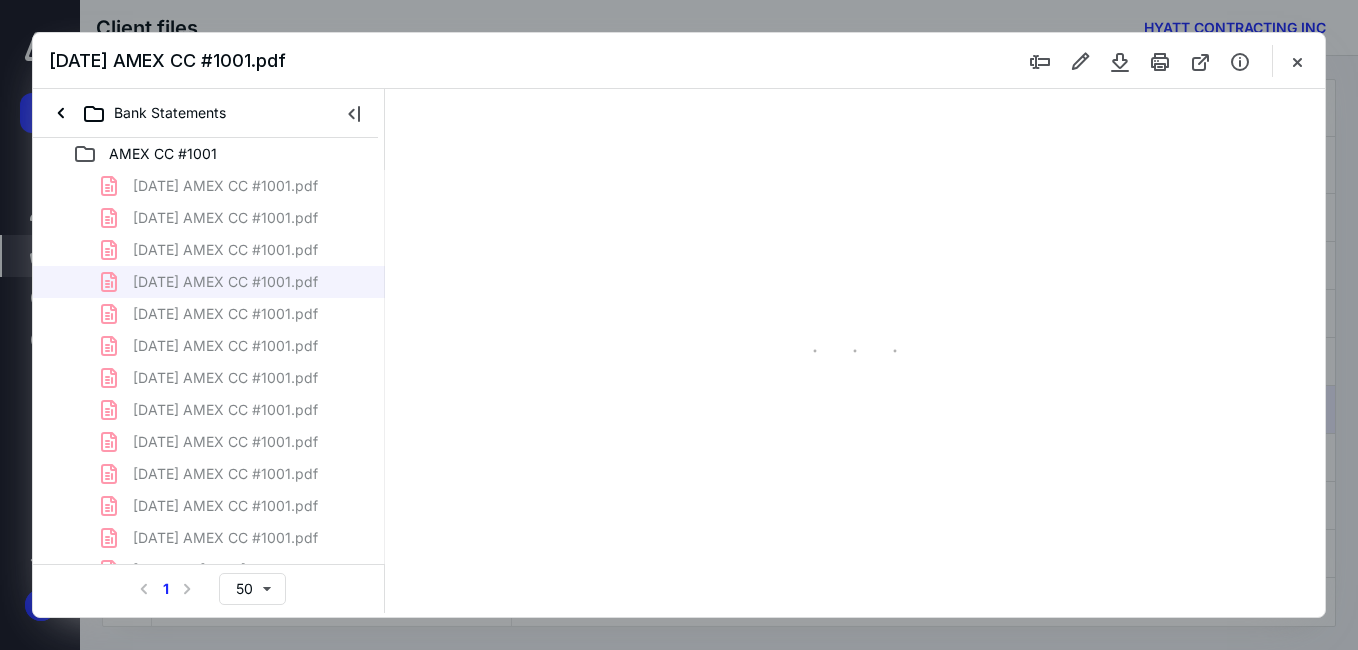 type on "57" 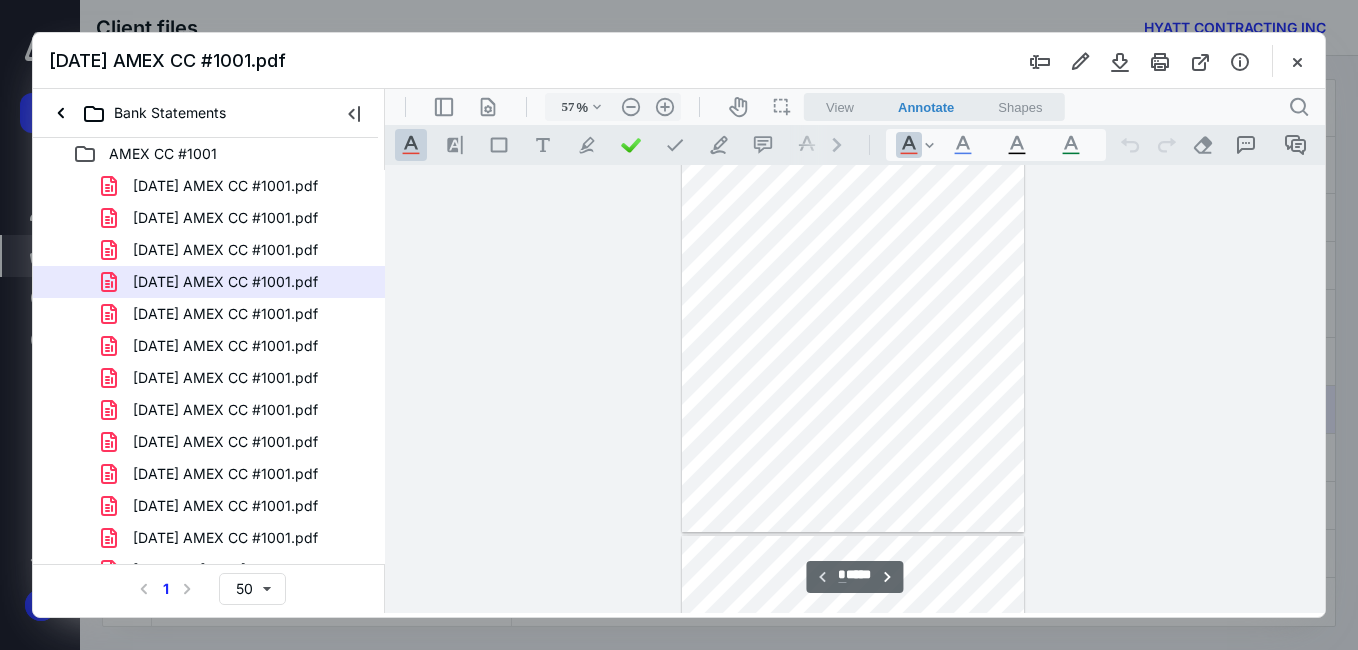 scroll, scrollTop: 0, scrollLeft: 0, axis: both 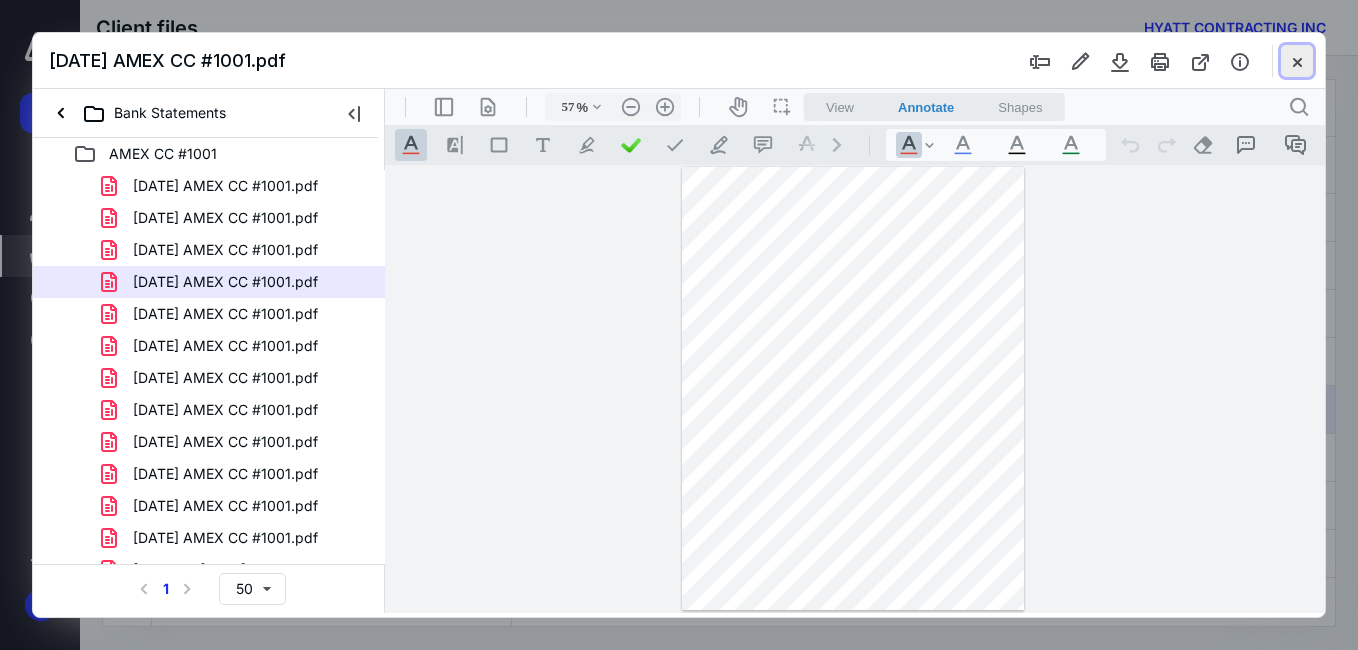 click at bounding box center [1297, 61] 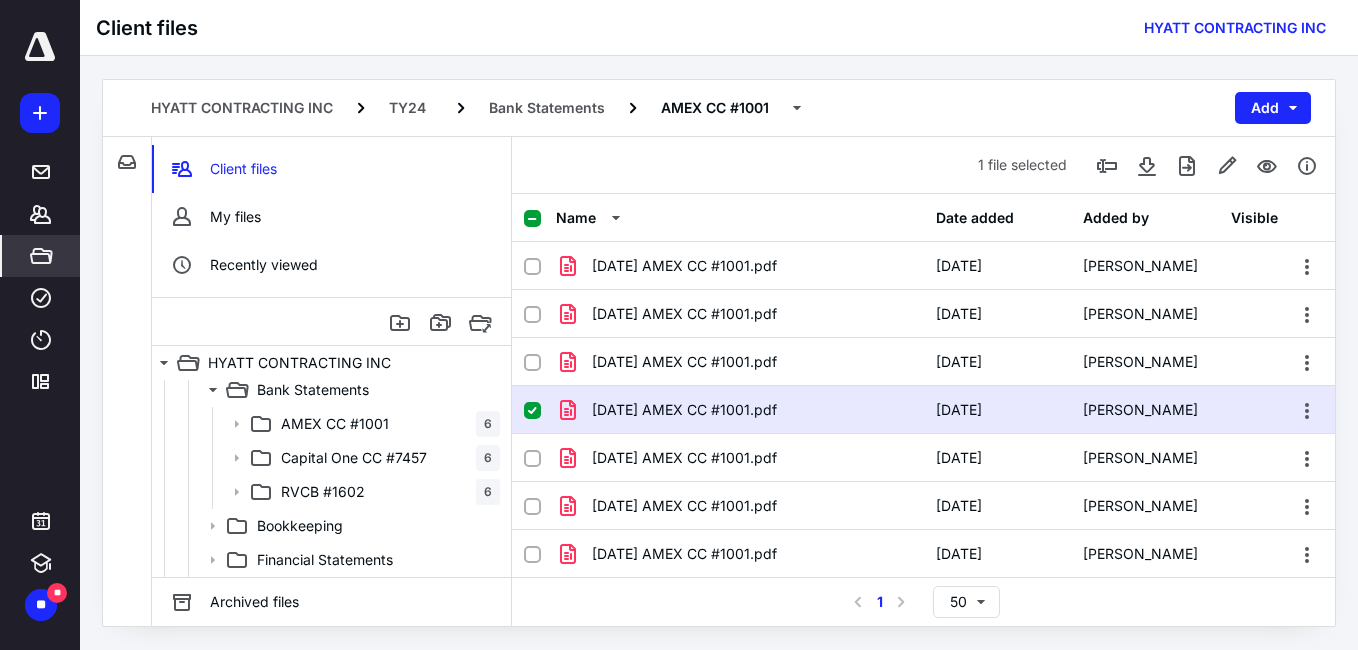 click on "[DATE] AMEX CC #1001.pdf" at bounding box center [740, 410] 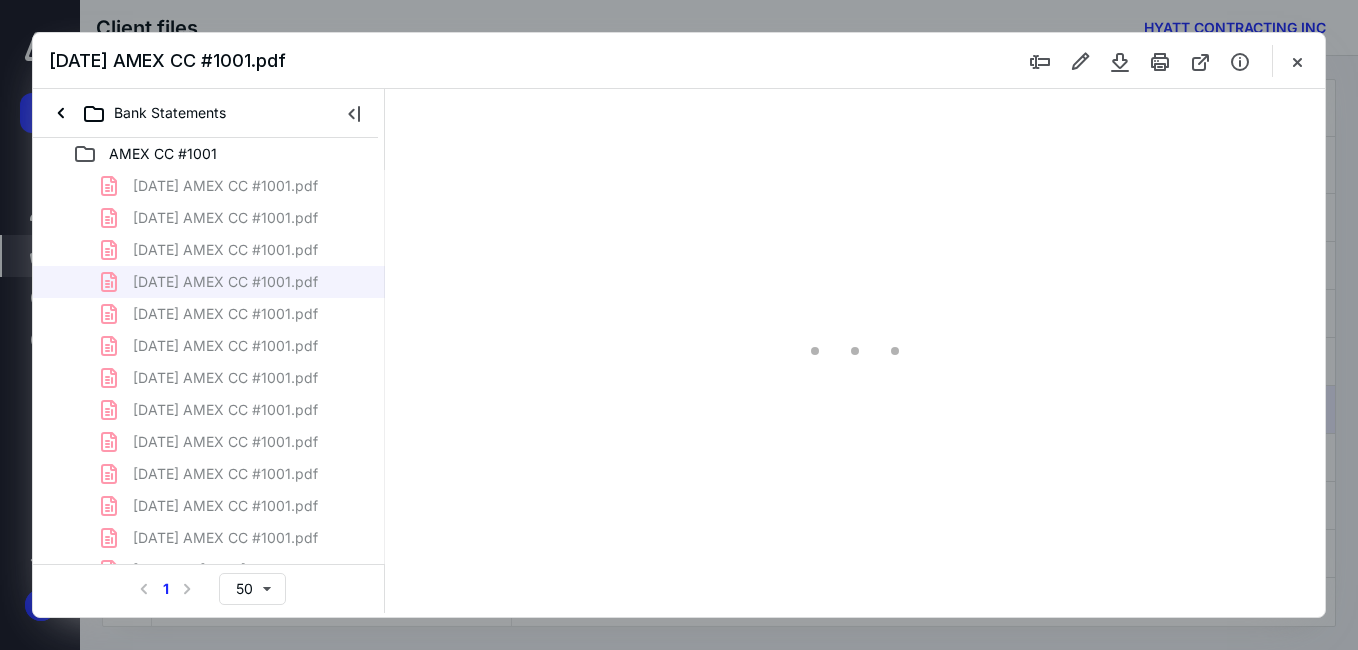 scroll, scrollTop: 0, scrollLeft: 0, axis: both 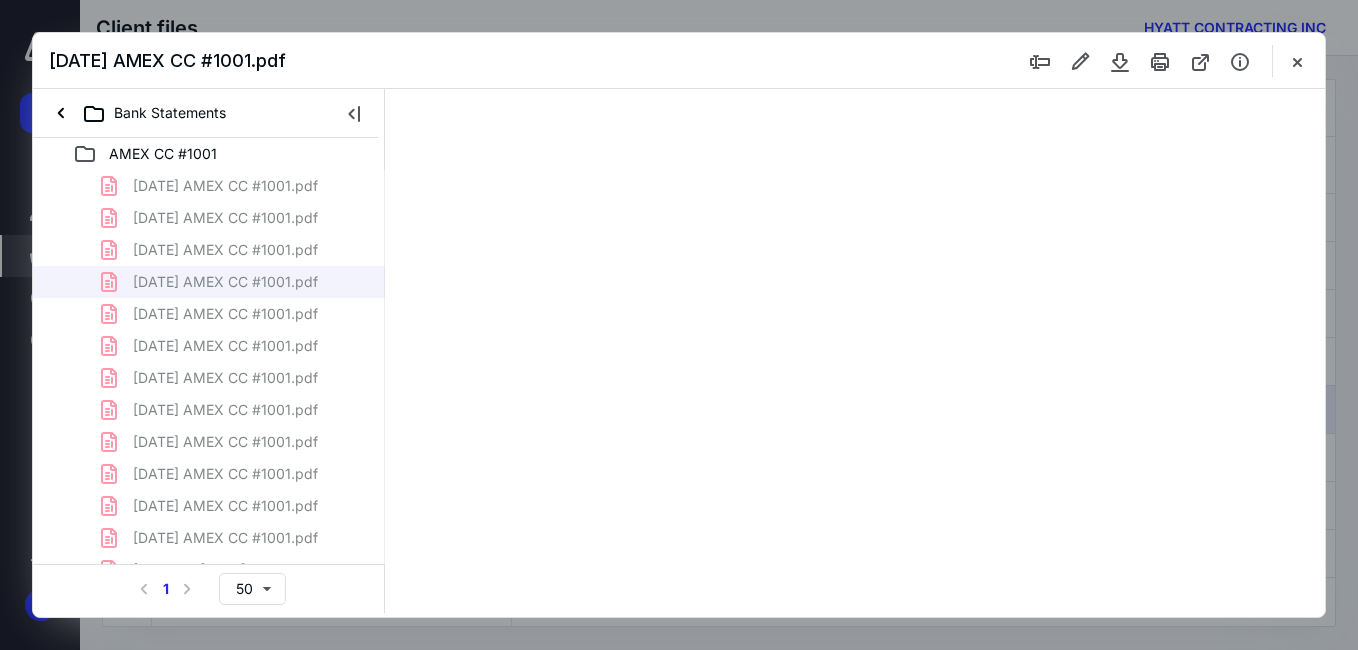 type on "57" 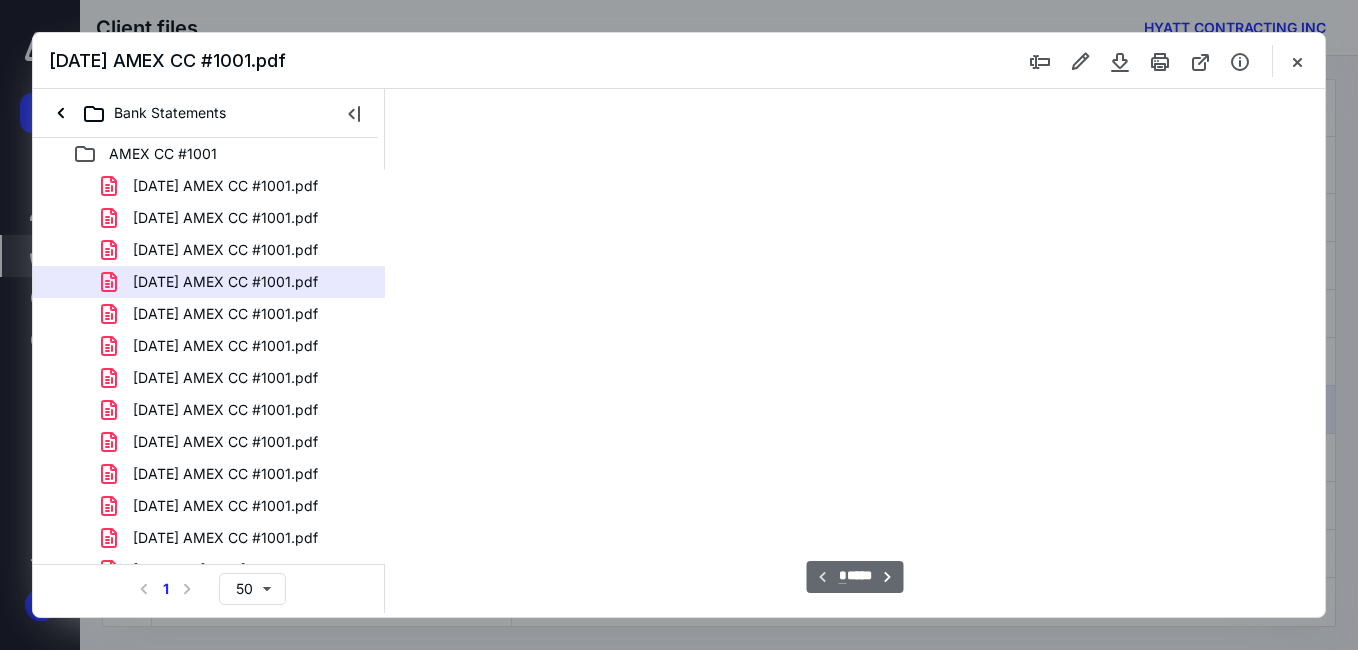 scroll, scrollTop: 78, scrollLeft: 0, axis: vertical 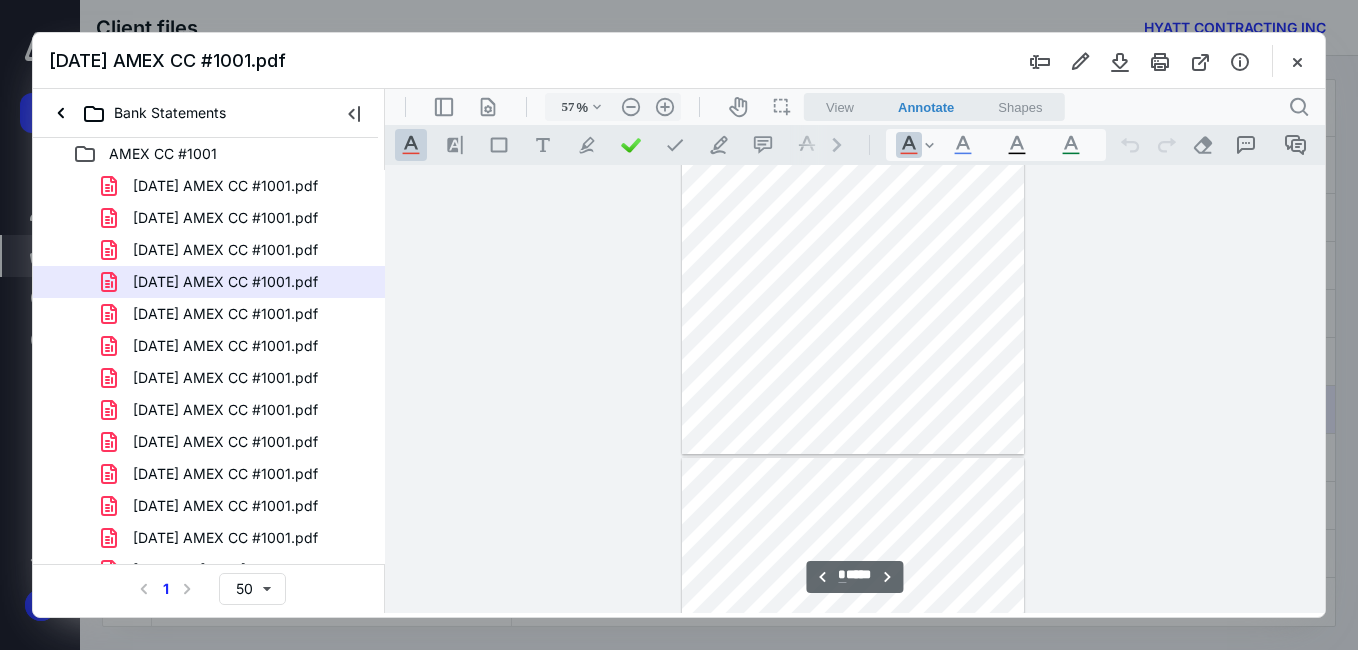 type on "*" 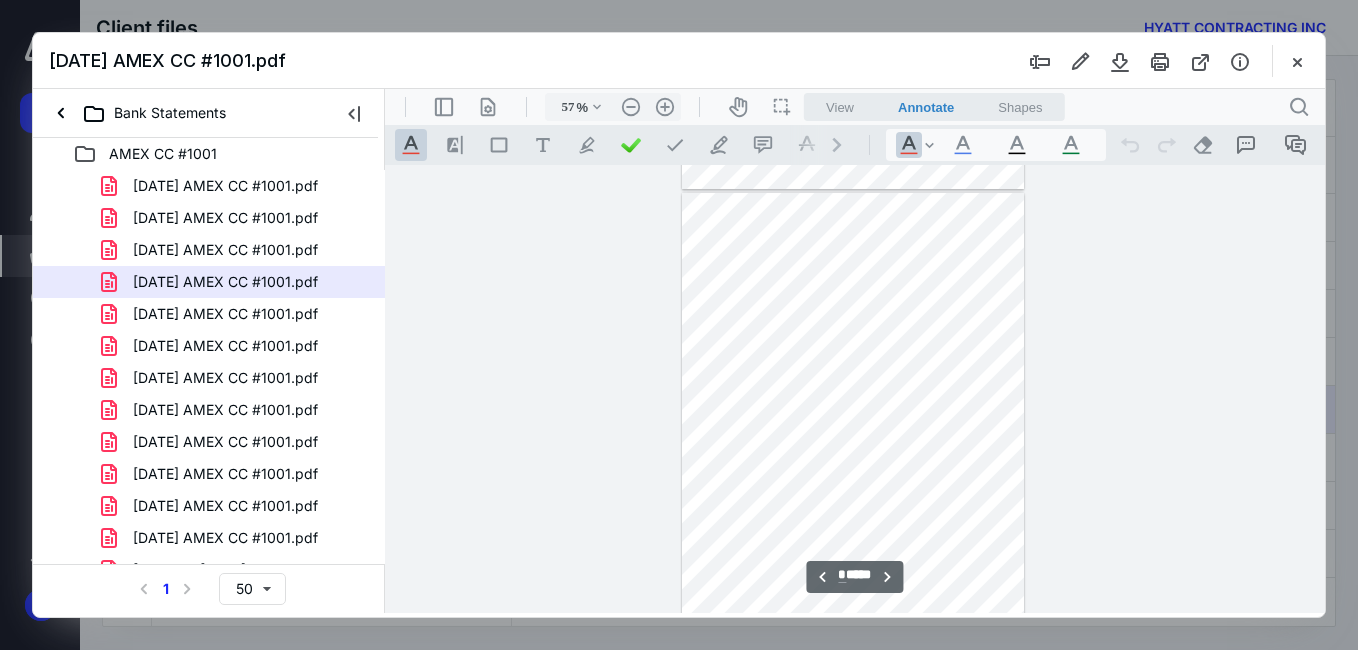 scroll, scrollTop: 2732, scrollLeft: 0, axis: vertical 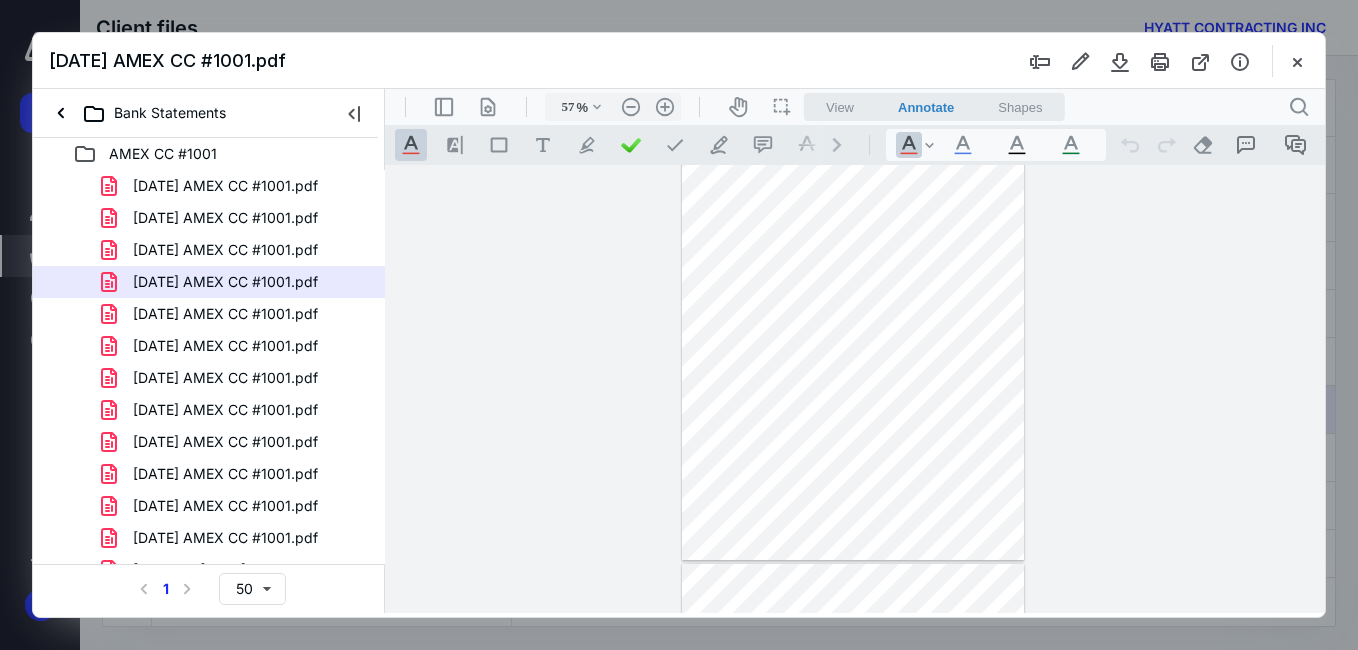 click at bounding box center (1297, 61) 